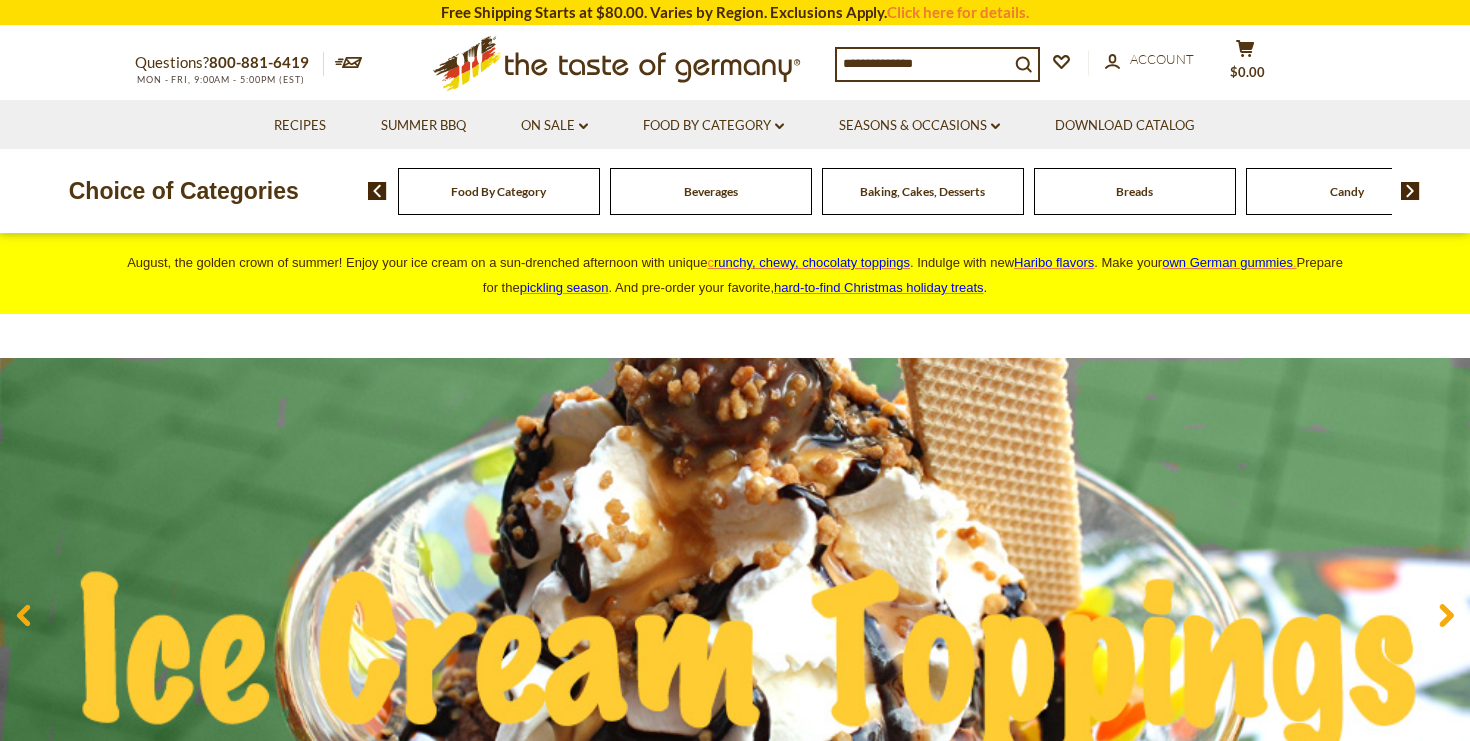 scroll, scrollTop: 0, scrollLeft: 0, axis: both 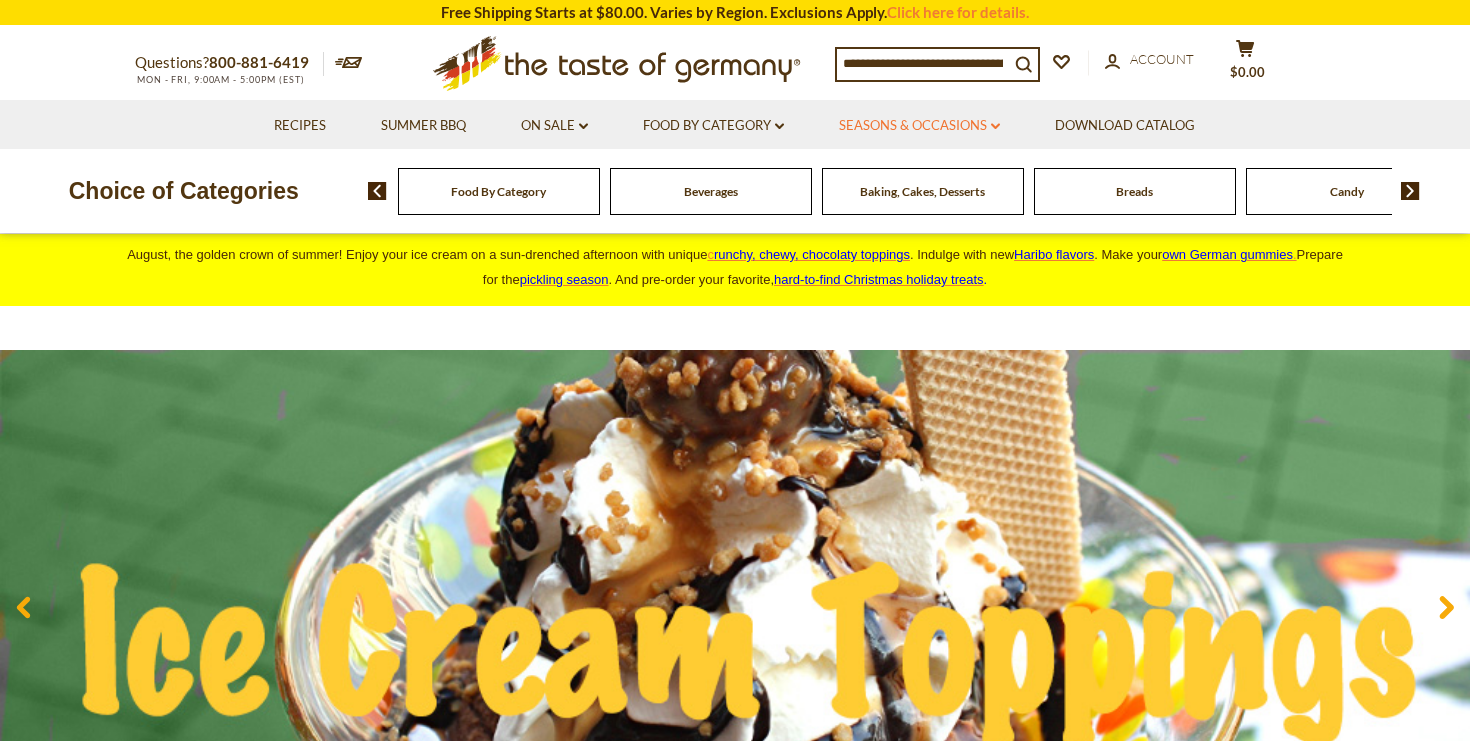click on "Seasons & Occasions
dropdown_arrow" at bounding box center (919, 126) 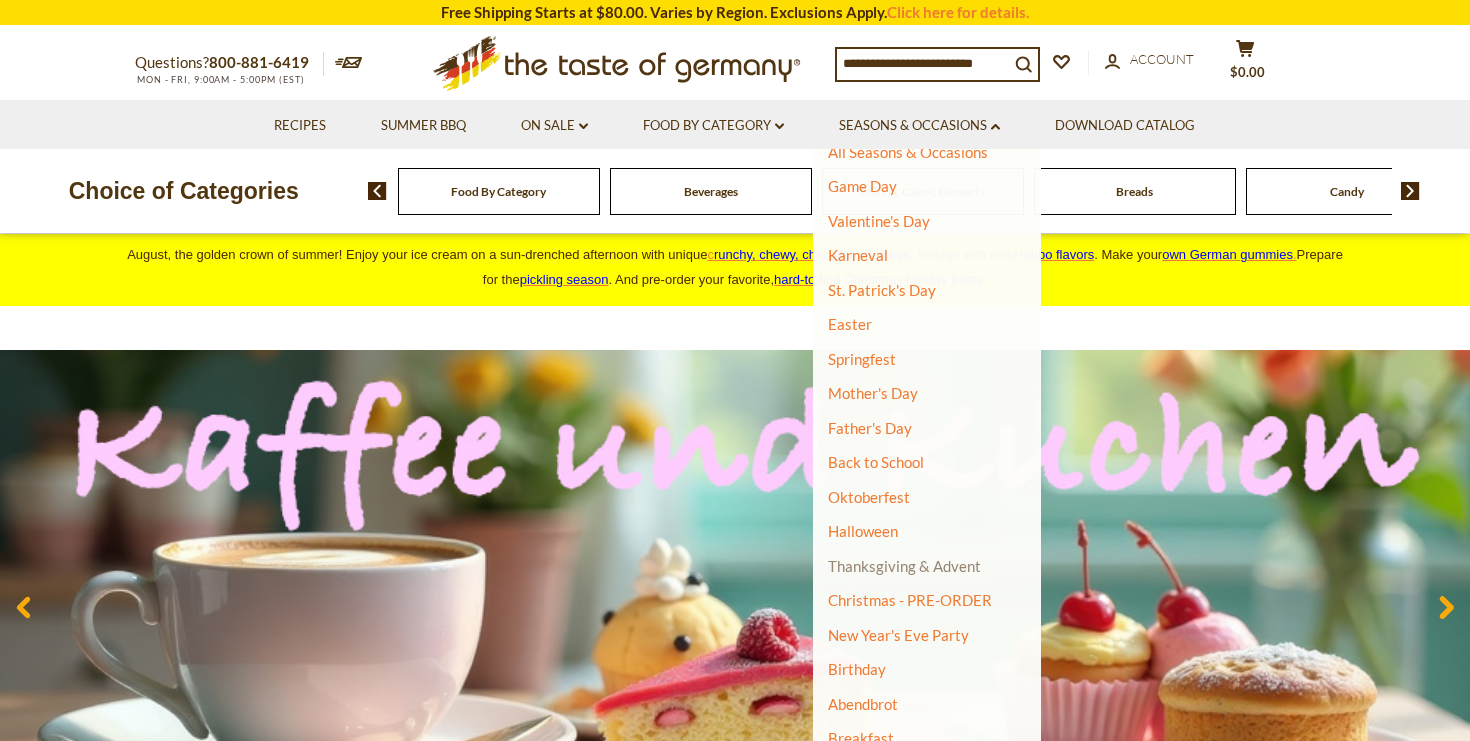 scroll, scrollTop: 27, scrollLeft: 0, axis: vertical 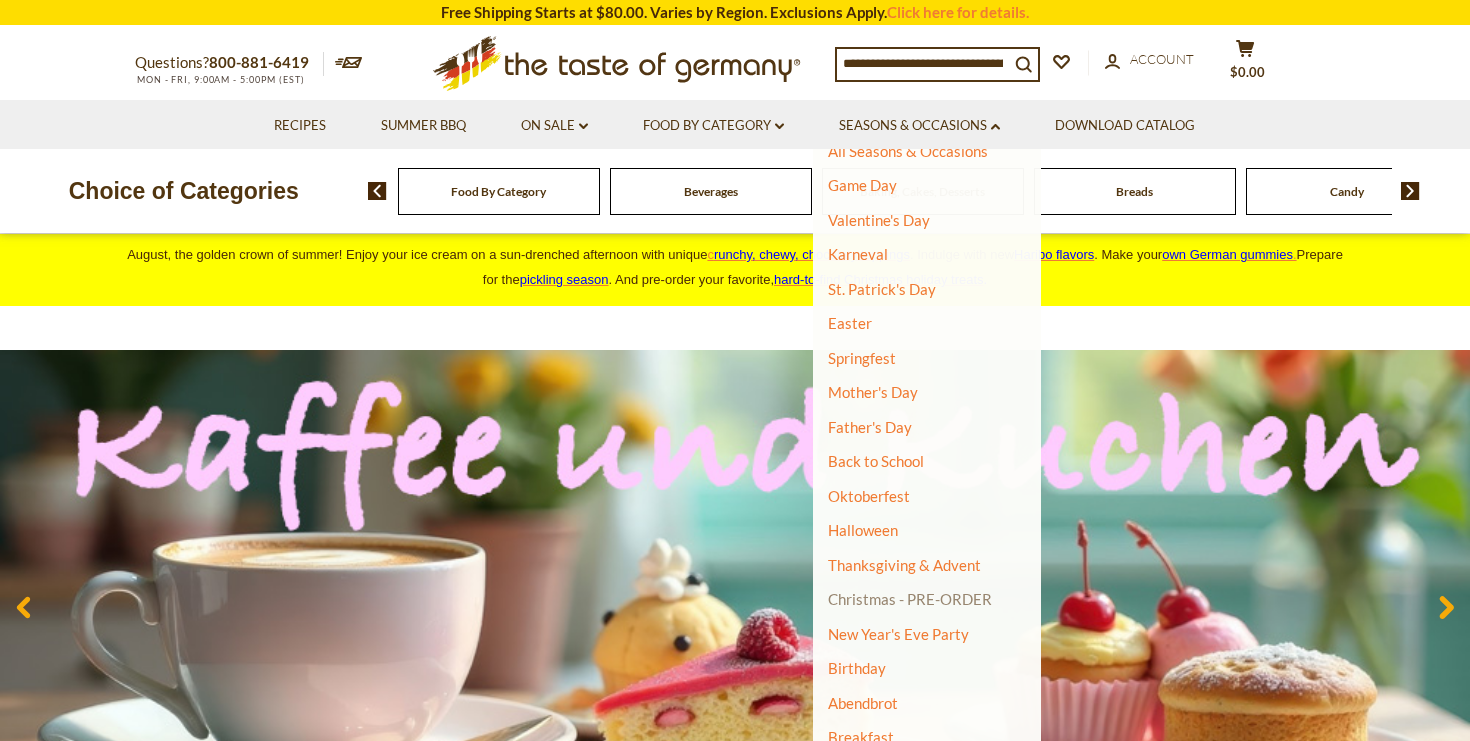click on "Christmas - PRE-ORDER" at bounding box center [910, 599] 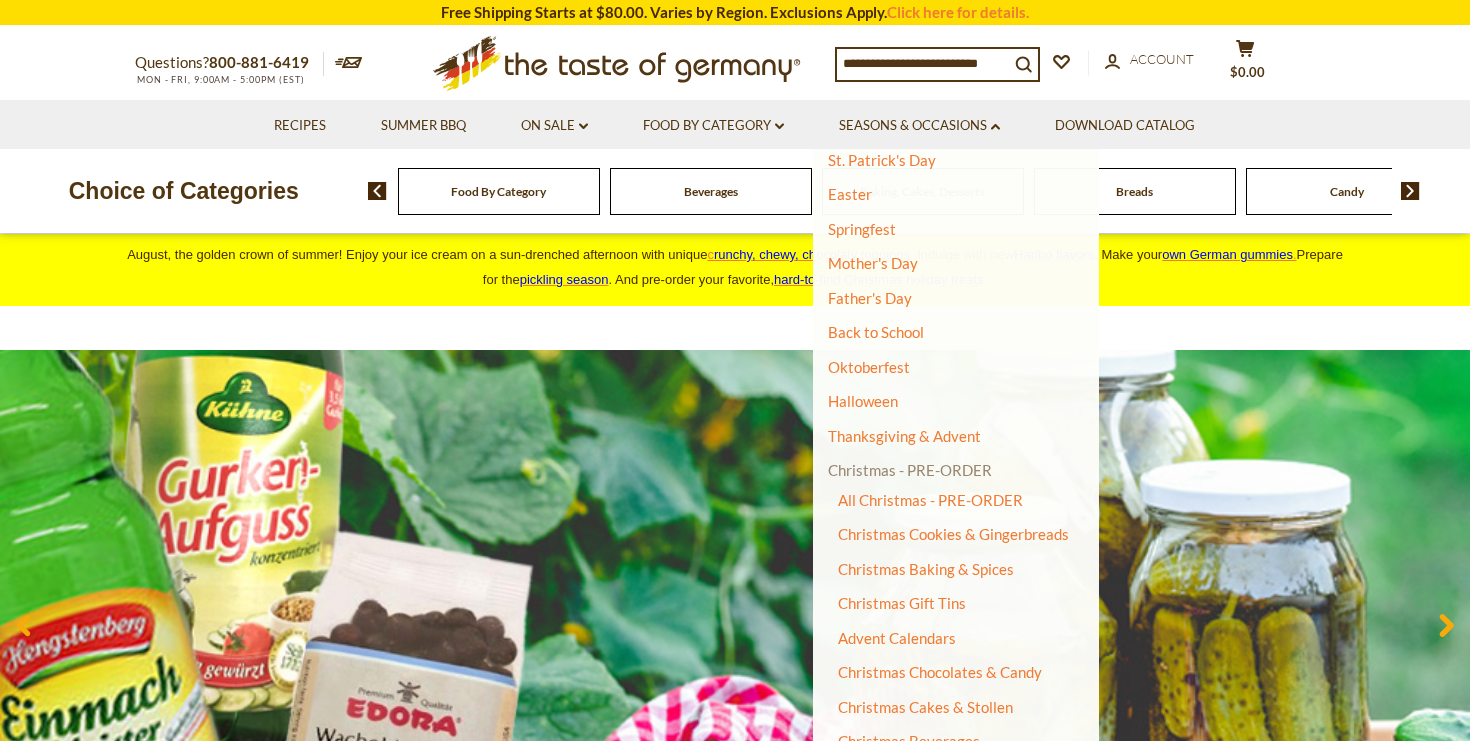 scroll, scrollTop: 157, scrollLeft: 0, axis: vertical 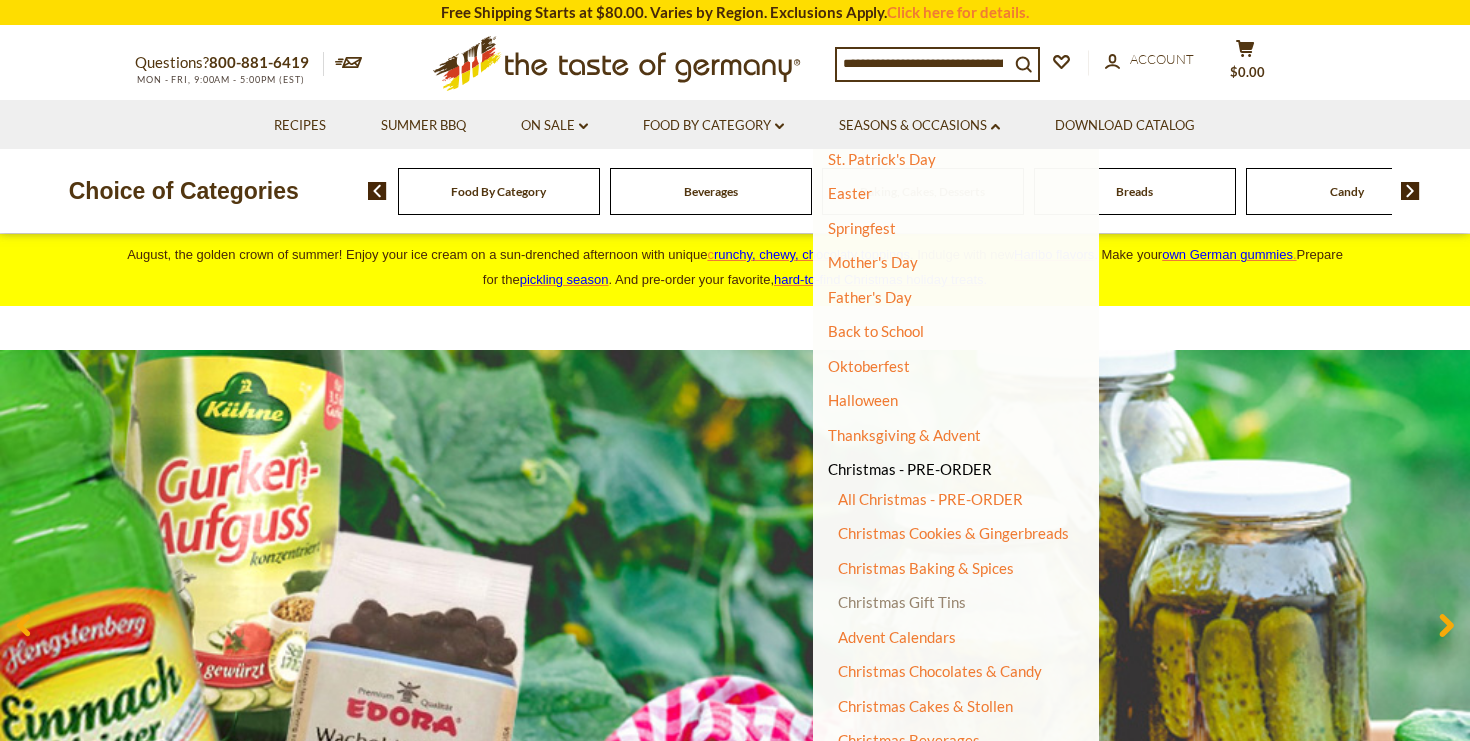 click on "Christmas Gift Tins" at bounding box center [902, 602] 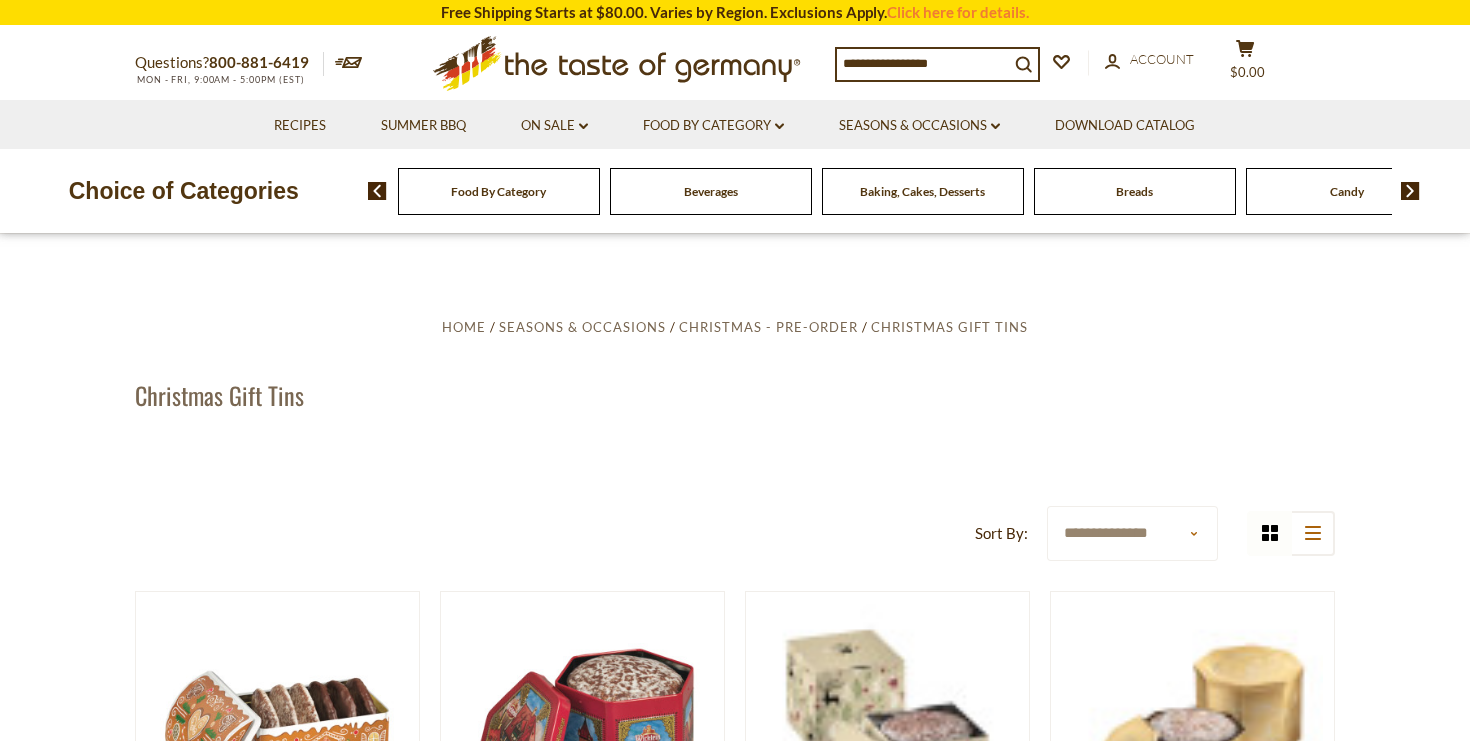 scroll, scrollTop: 0, scrollLeft: 0, axis: both 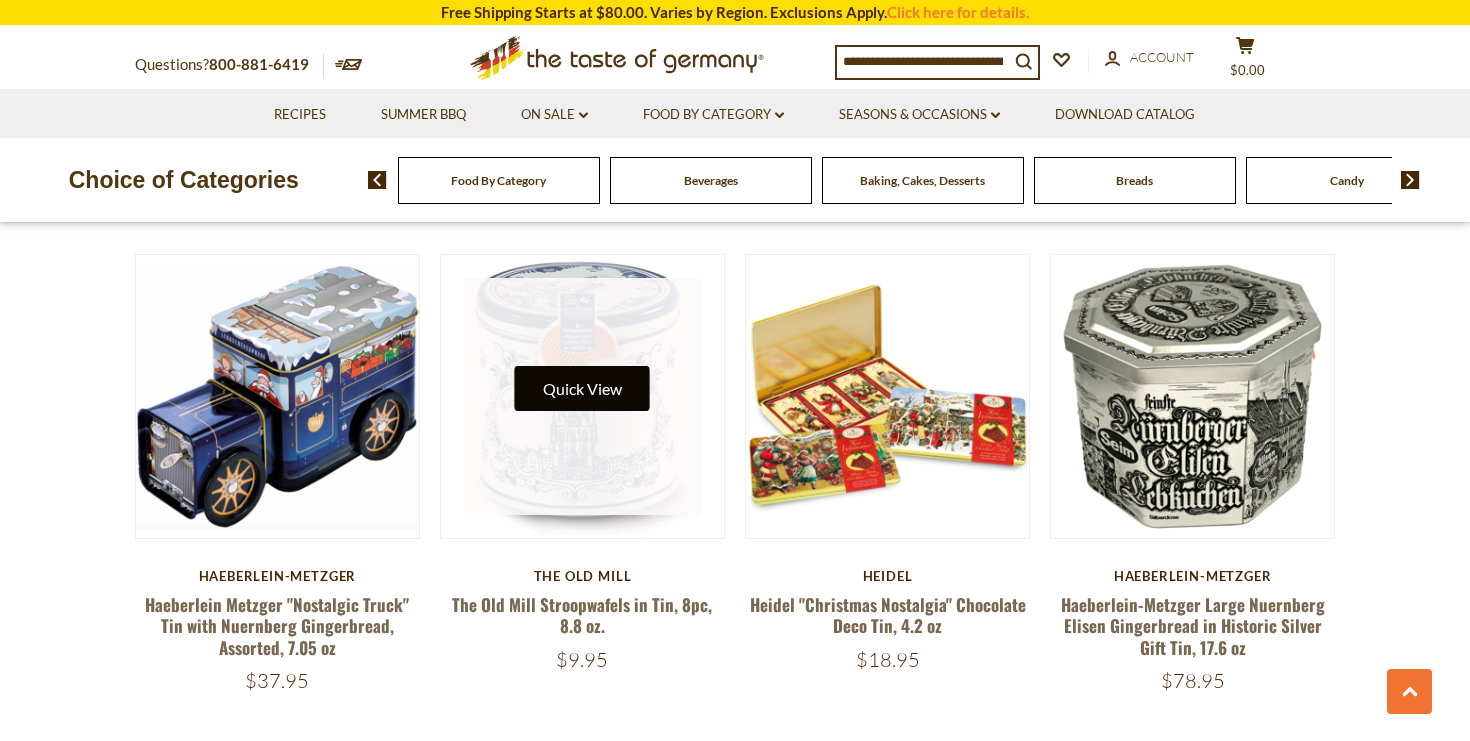 click on "Quick View" at bounding box center [582, 388] 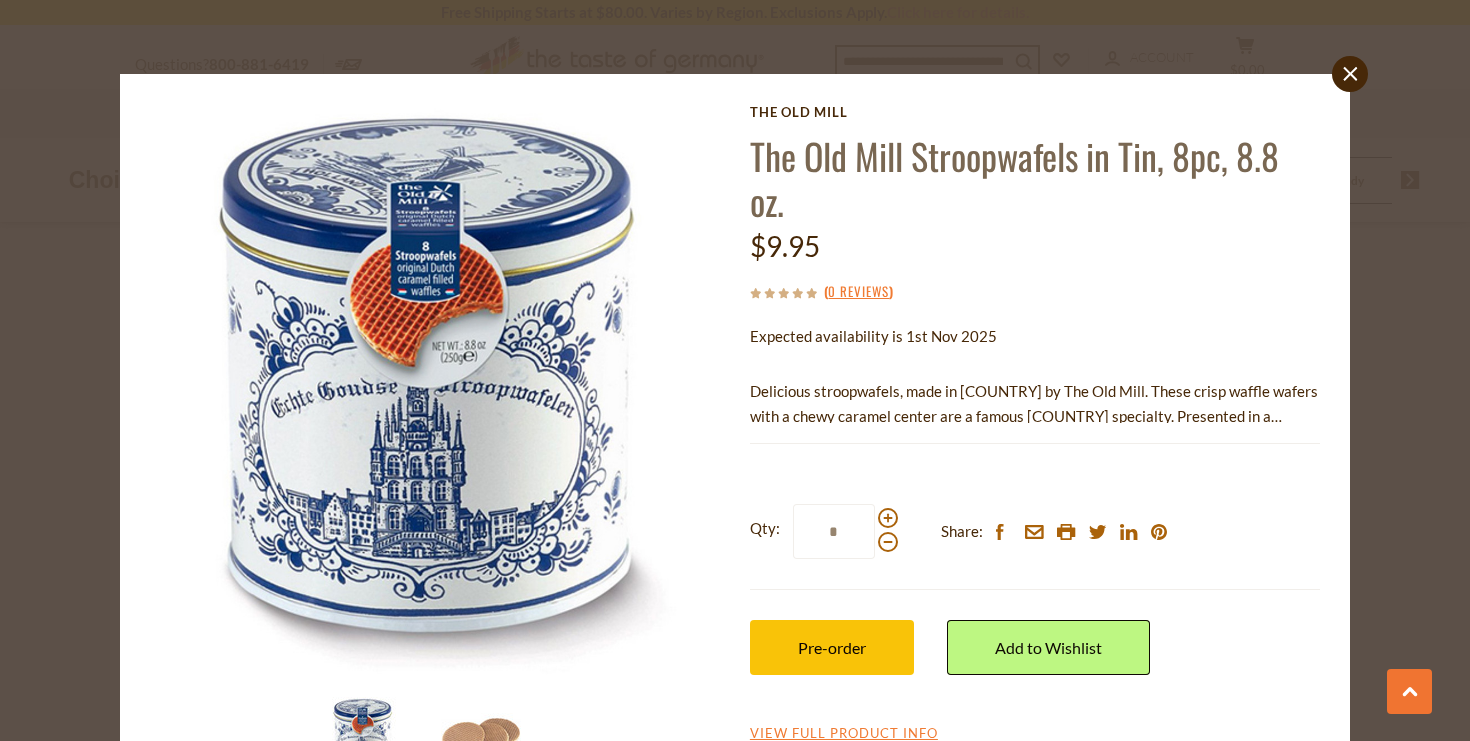 scroll, scrollTop: 82, scrollLeft: 0, axis: vertical 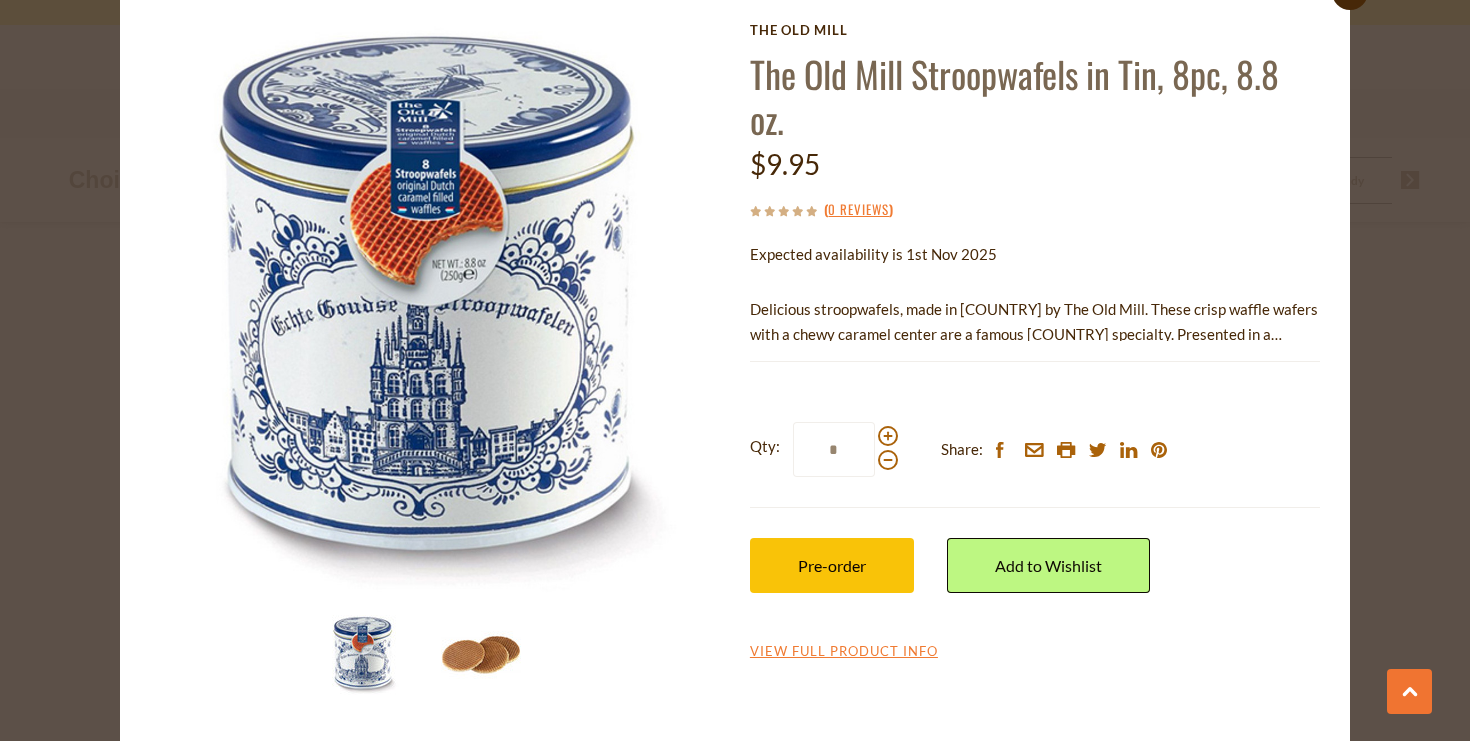 click at bounding box center [481, 655] 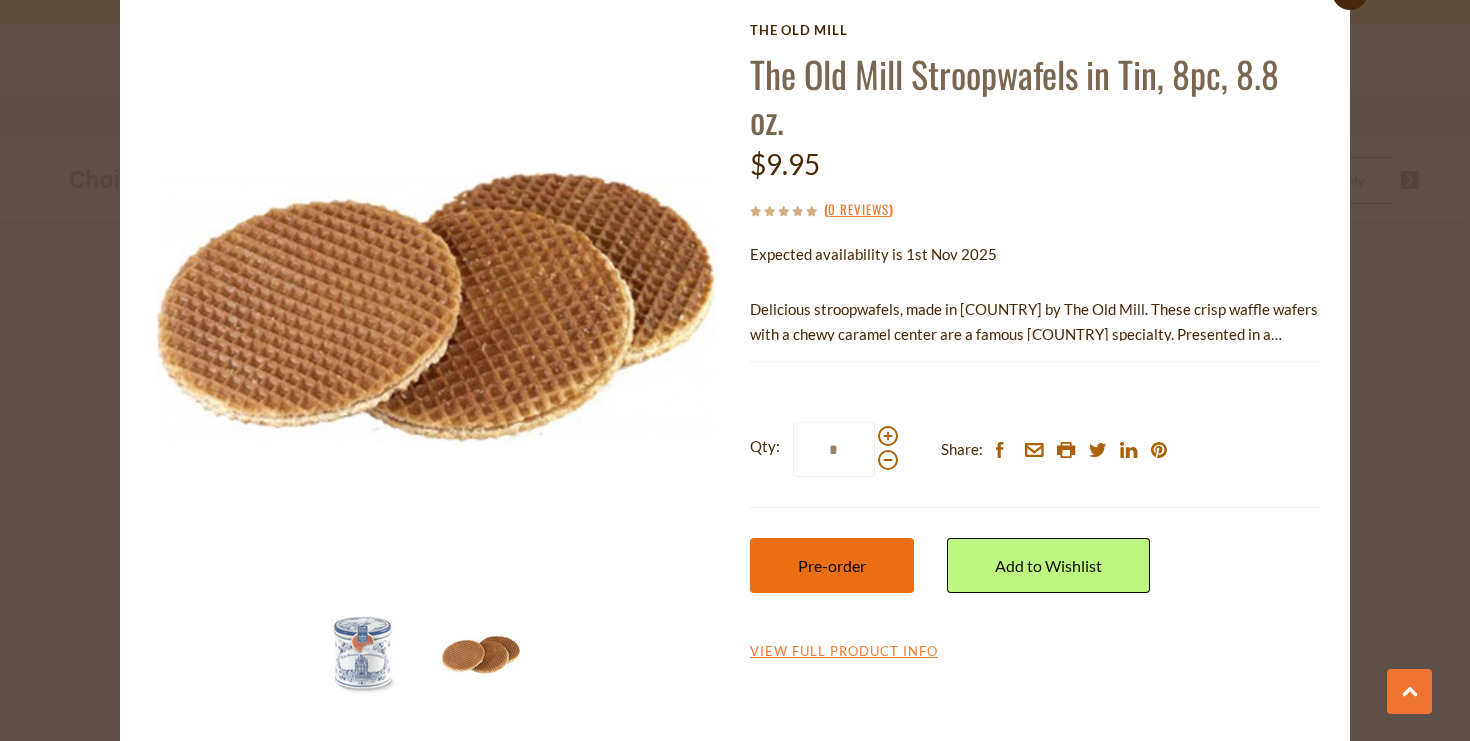 click on "Pre-order" at bounding box center [832, 565] 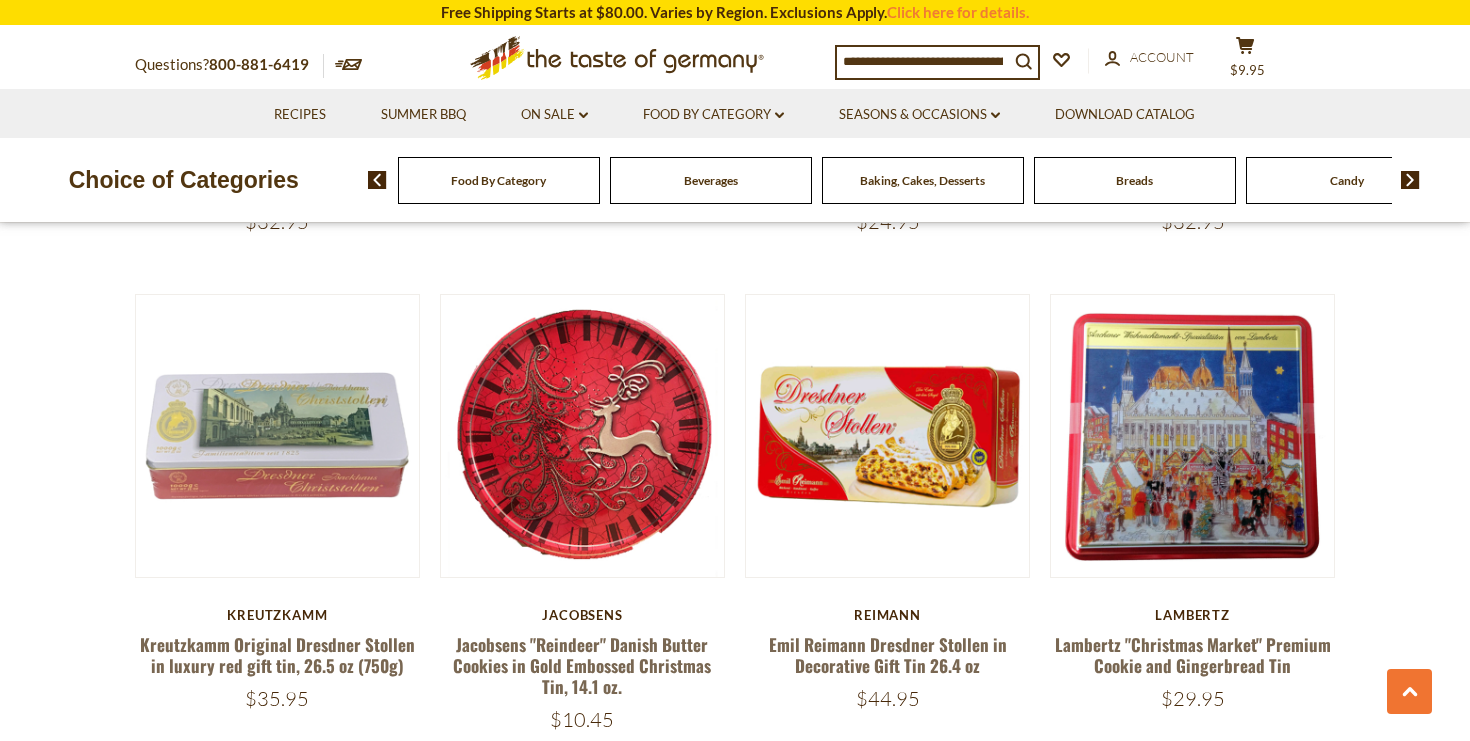 scroll, scrollTop: 4250, scrollLeft: 0, axis: vertical 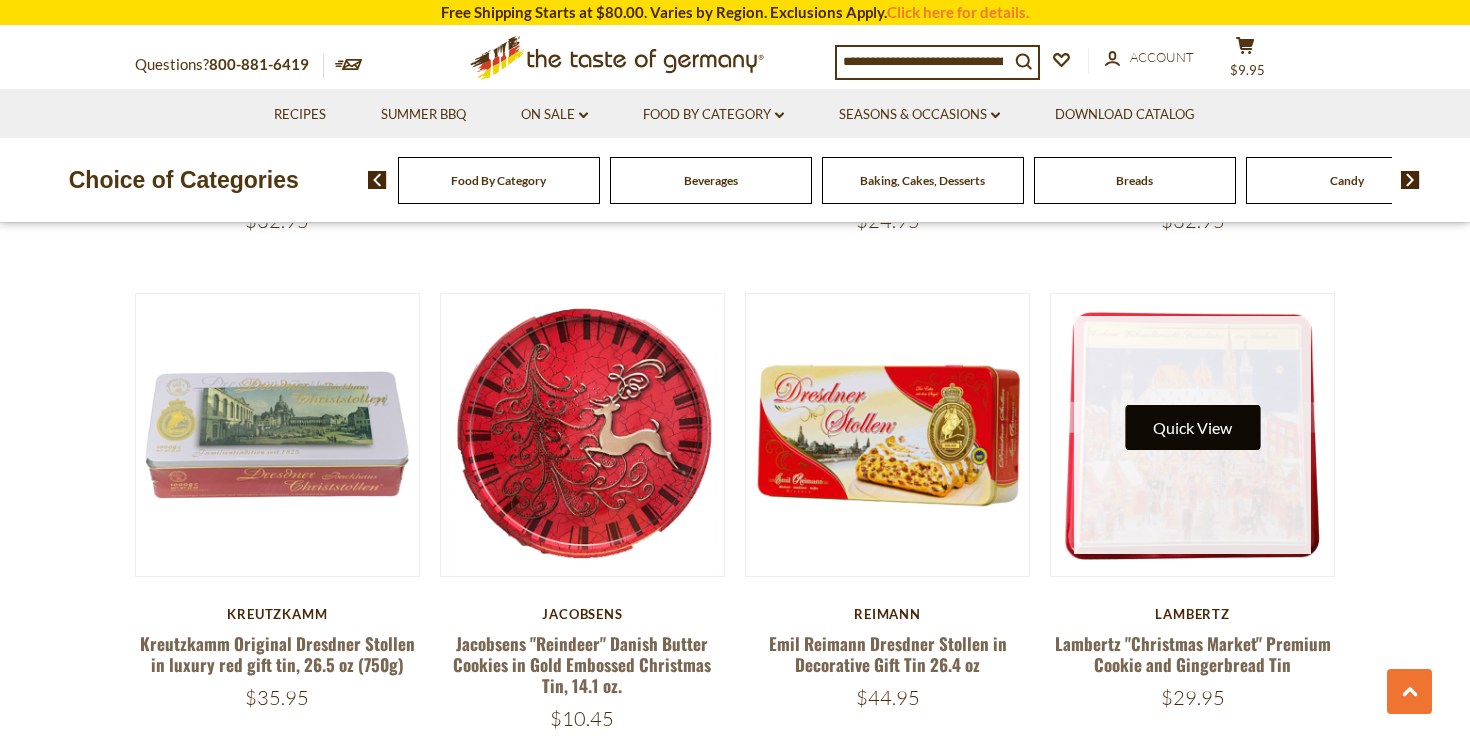 click on "Quick View" at bounding box center [1192, 427] 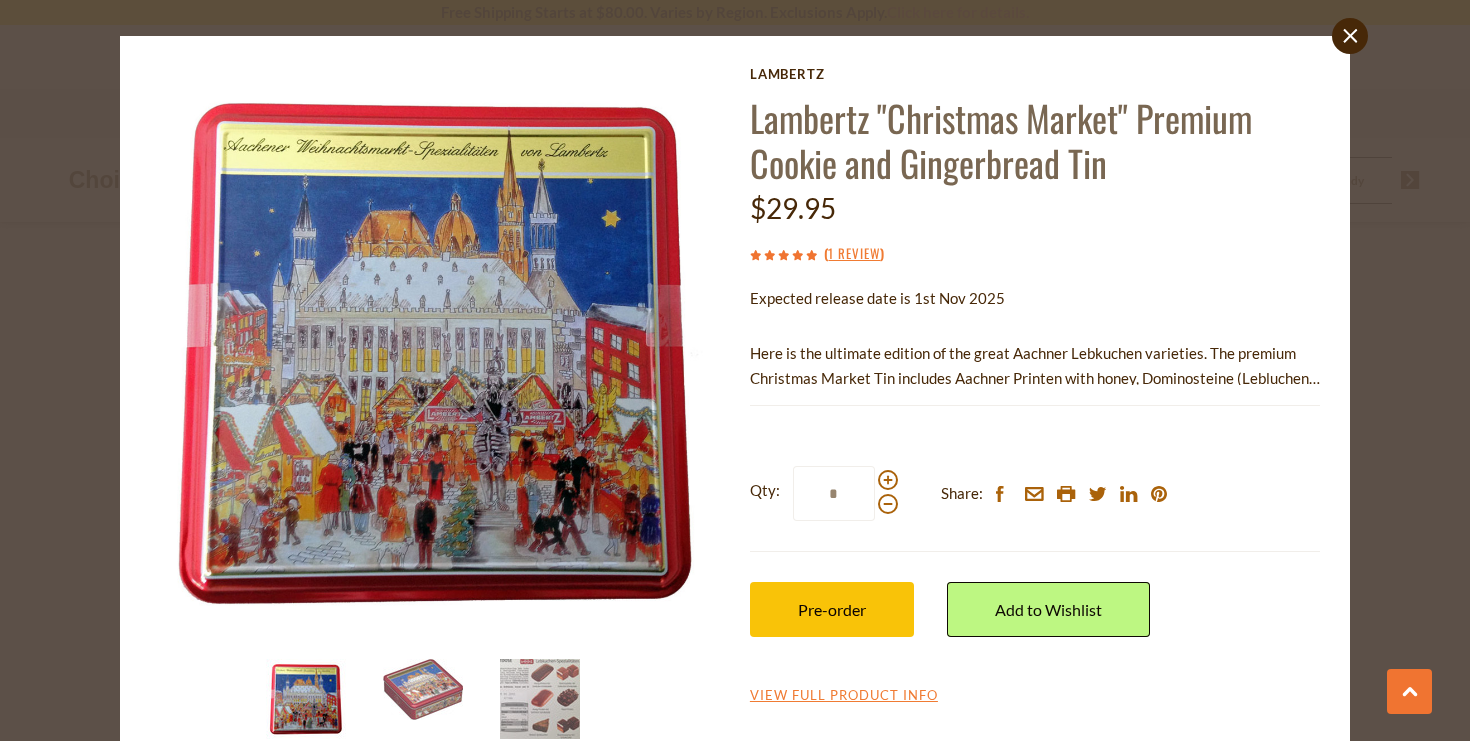 scroll, scrollTop: 82, scrollLeft: 0, axis: vertical 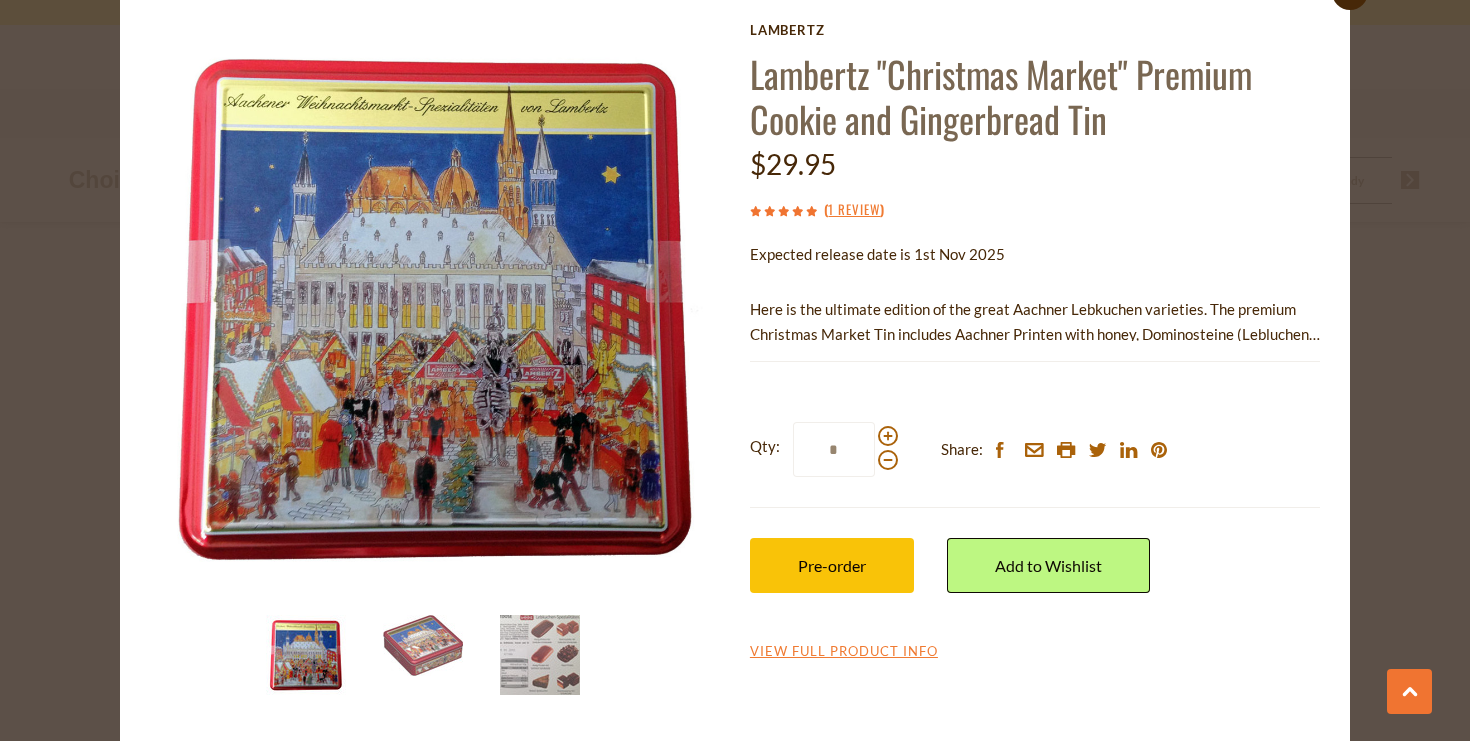click on "close
Lambertz
Lambertz "Christmas Market" Premium Cookie and Gingerbread Tin
$29.95
(  1 Review  )
Expected release date is 1st Nov 2025
Read More
Current stock:
0
*" at bounding box center [735, 370] 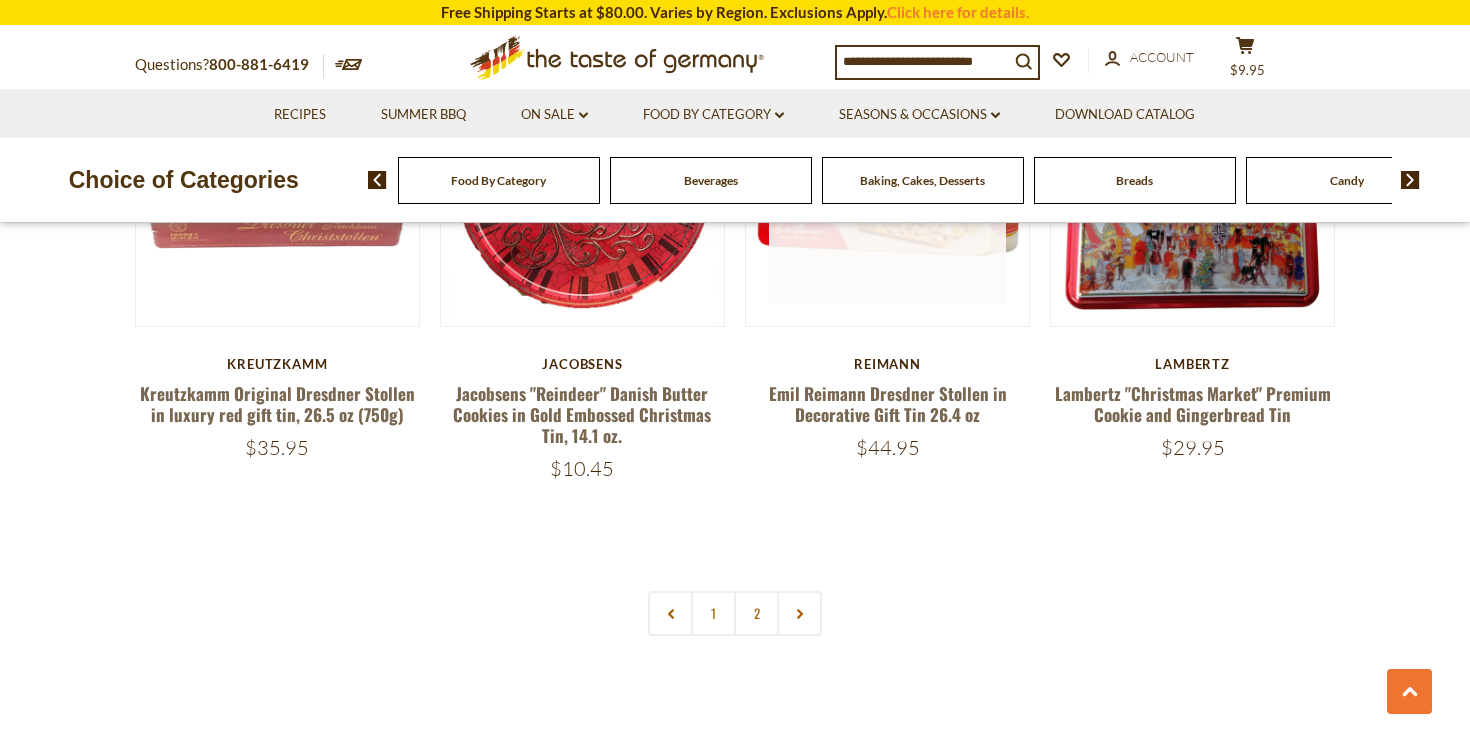 scroll, scrollTop: 4507, scrollLeft: 0, axis: vertical 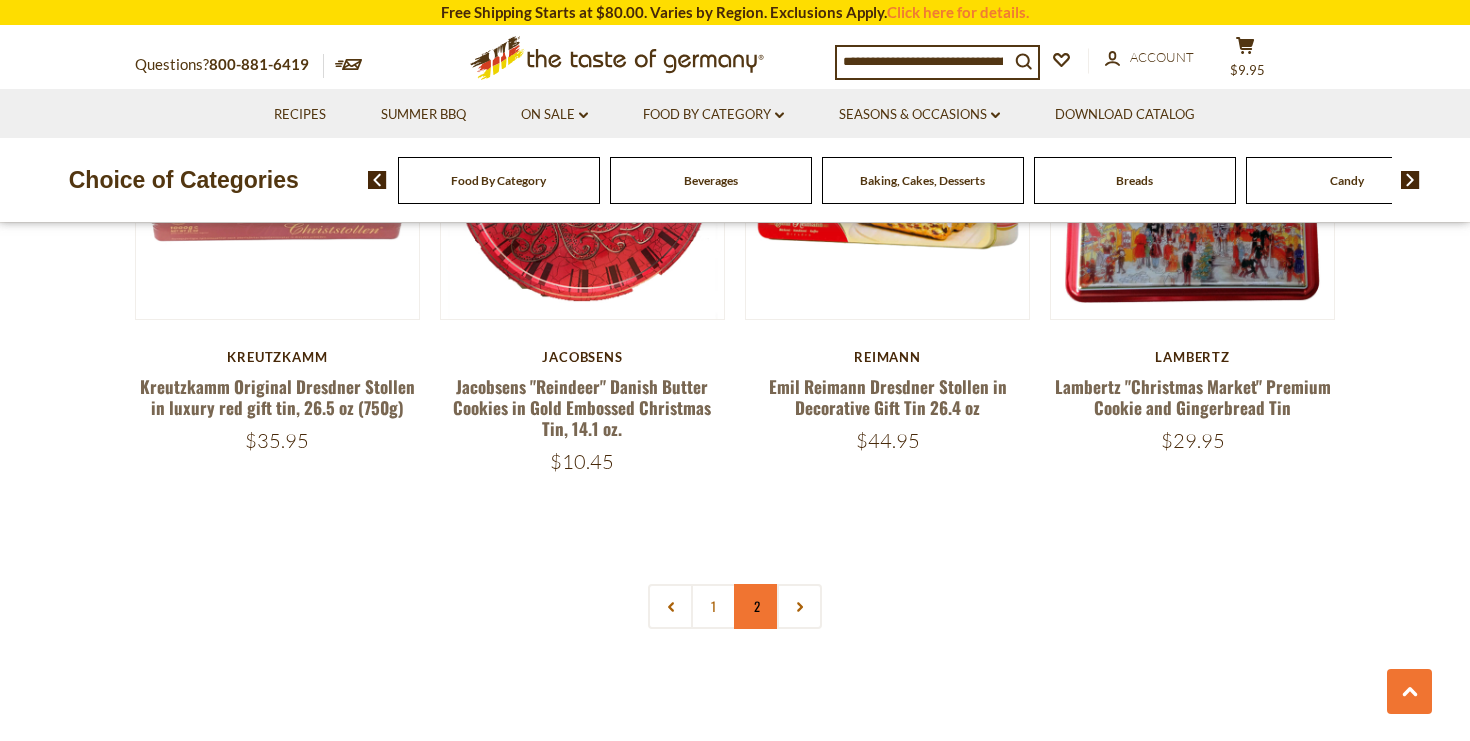 click on "2" at bounding box center [756, 606] 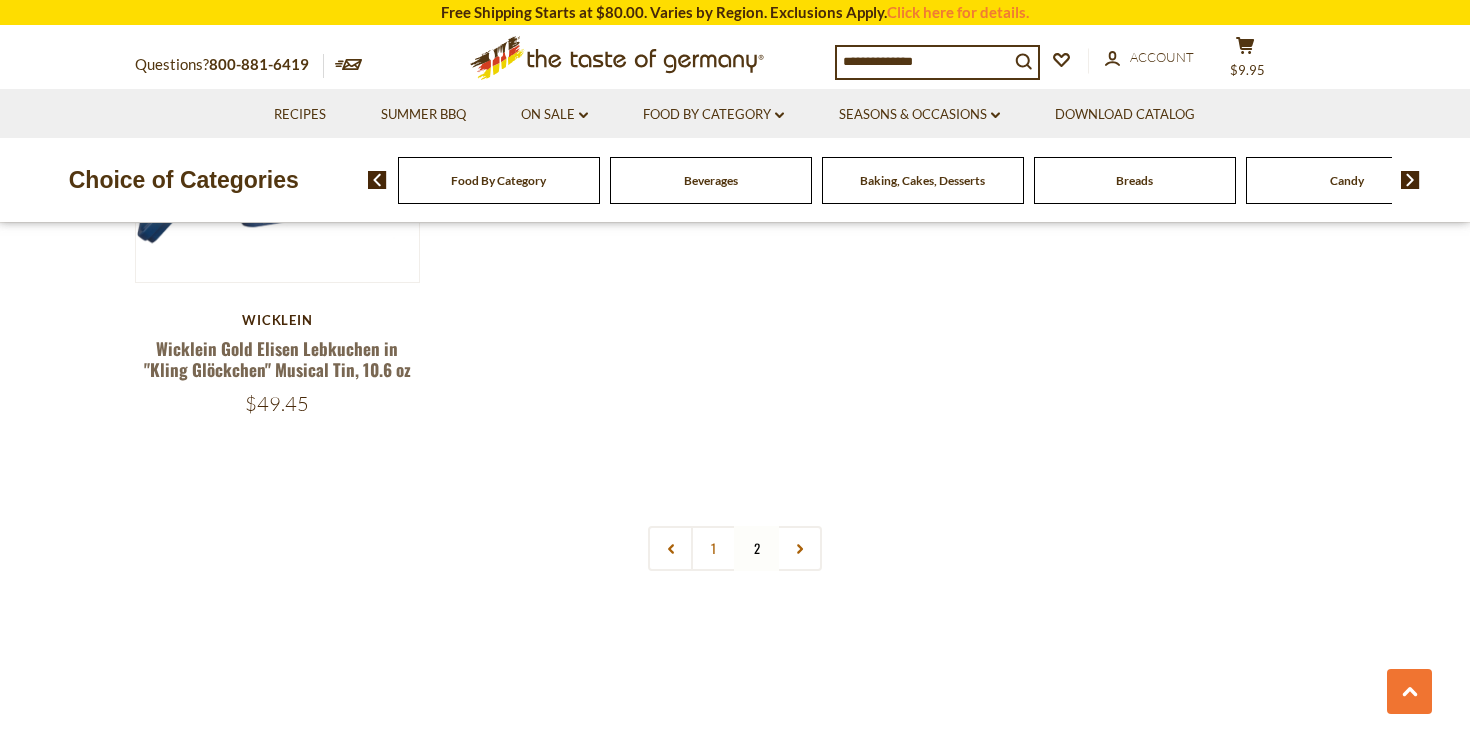 scroll, scrollTop: 2568, scrollLeft: 0, axis: vertical 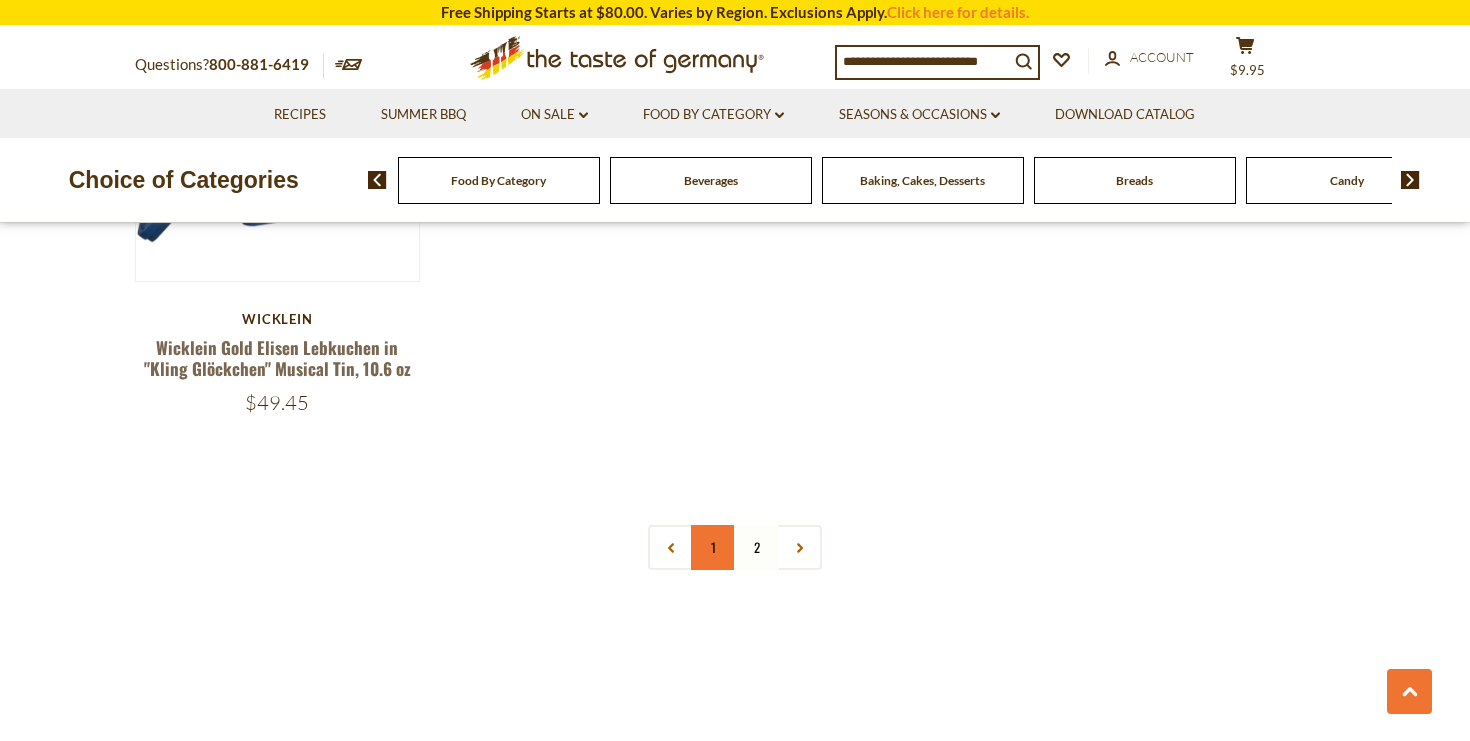 click on "1" at bounding box center (713, 547) 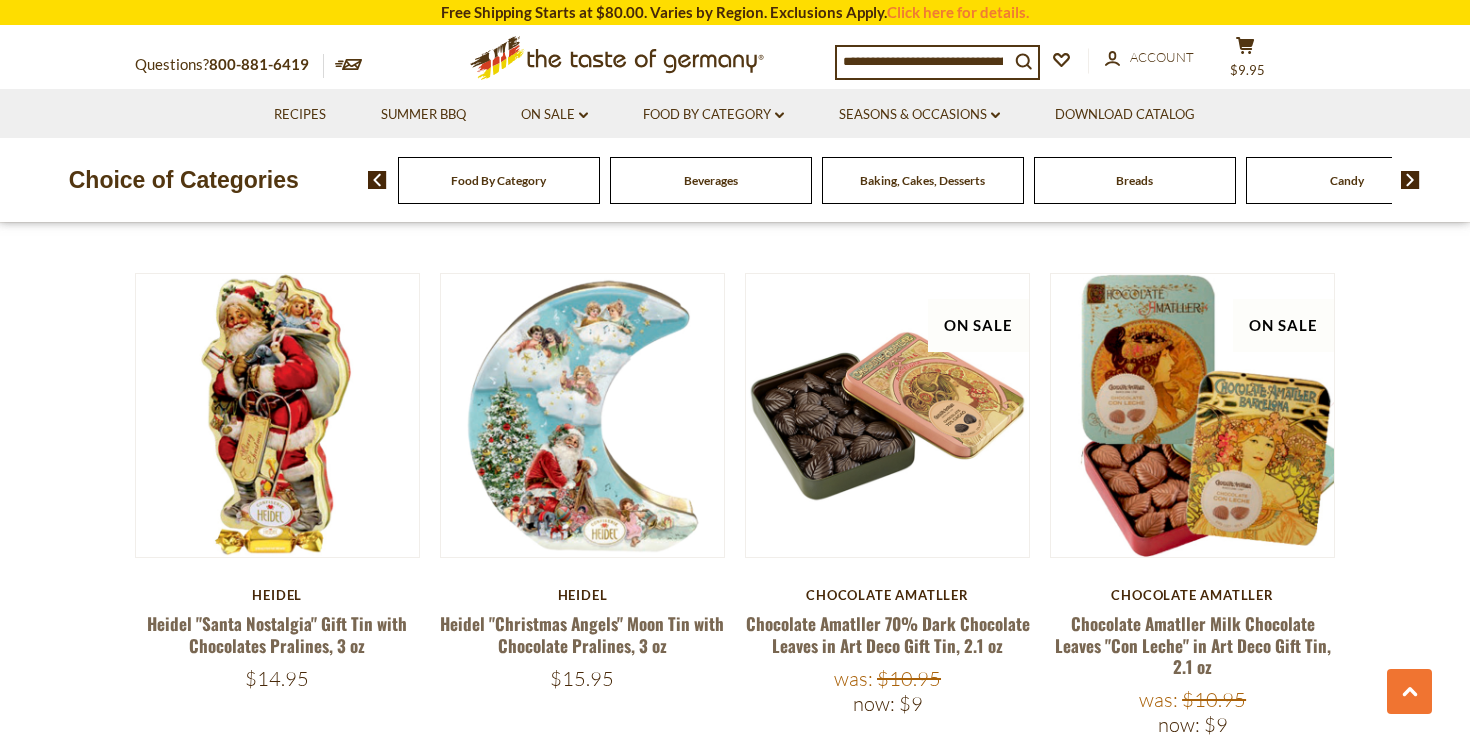 scroll, scrollTop: 2745, scrollLeft: 0, axis: vertical 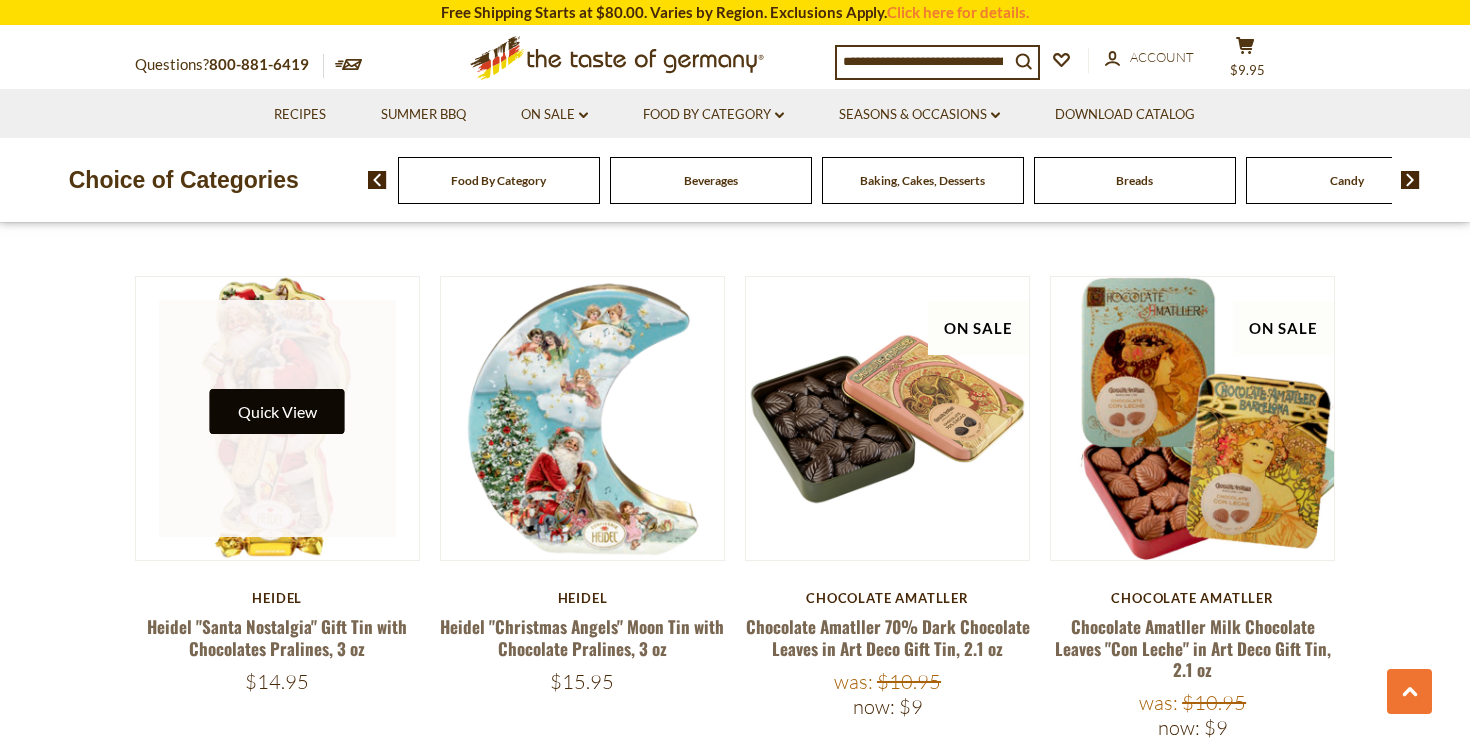 click on "Quick View" at bounding box center [277, 411] 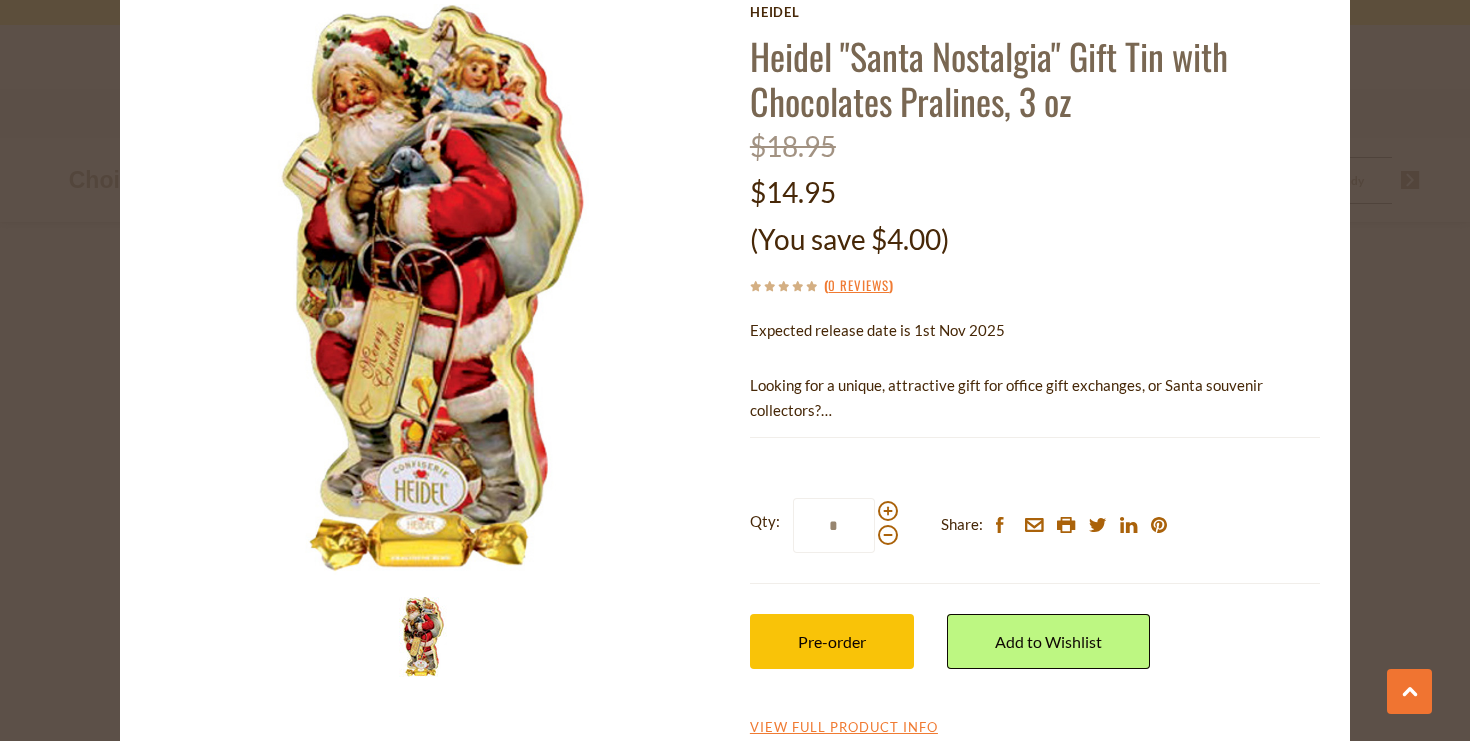 scroll, scrollTop: 98, scrollLeft: 0, axis: vertical 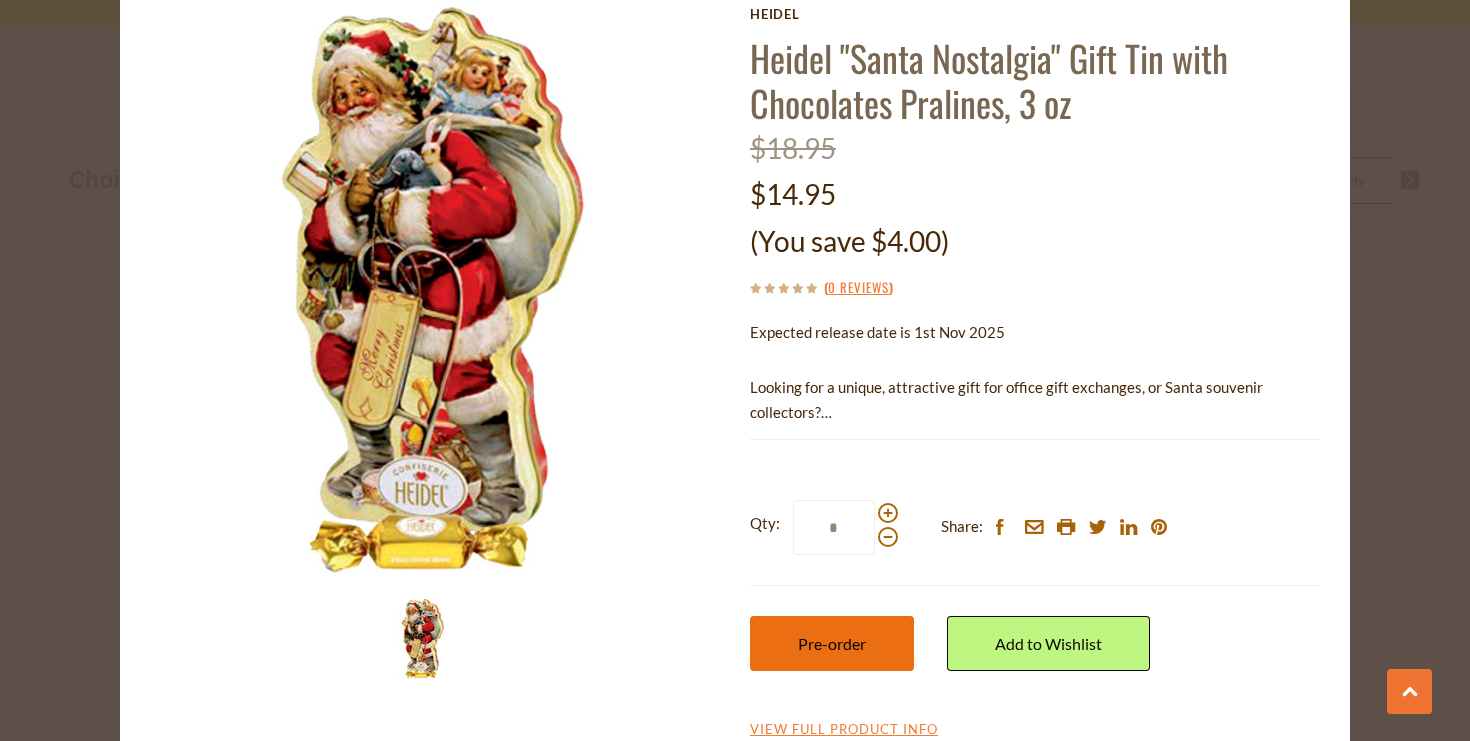 click on "Pre-order" at bounding box center (832, 643) 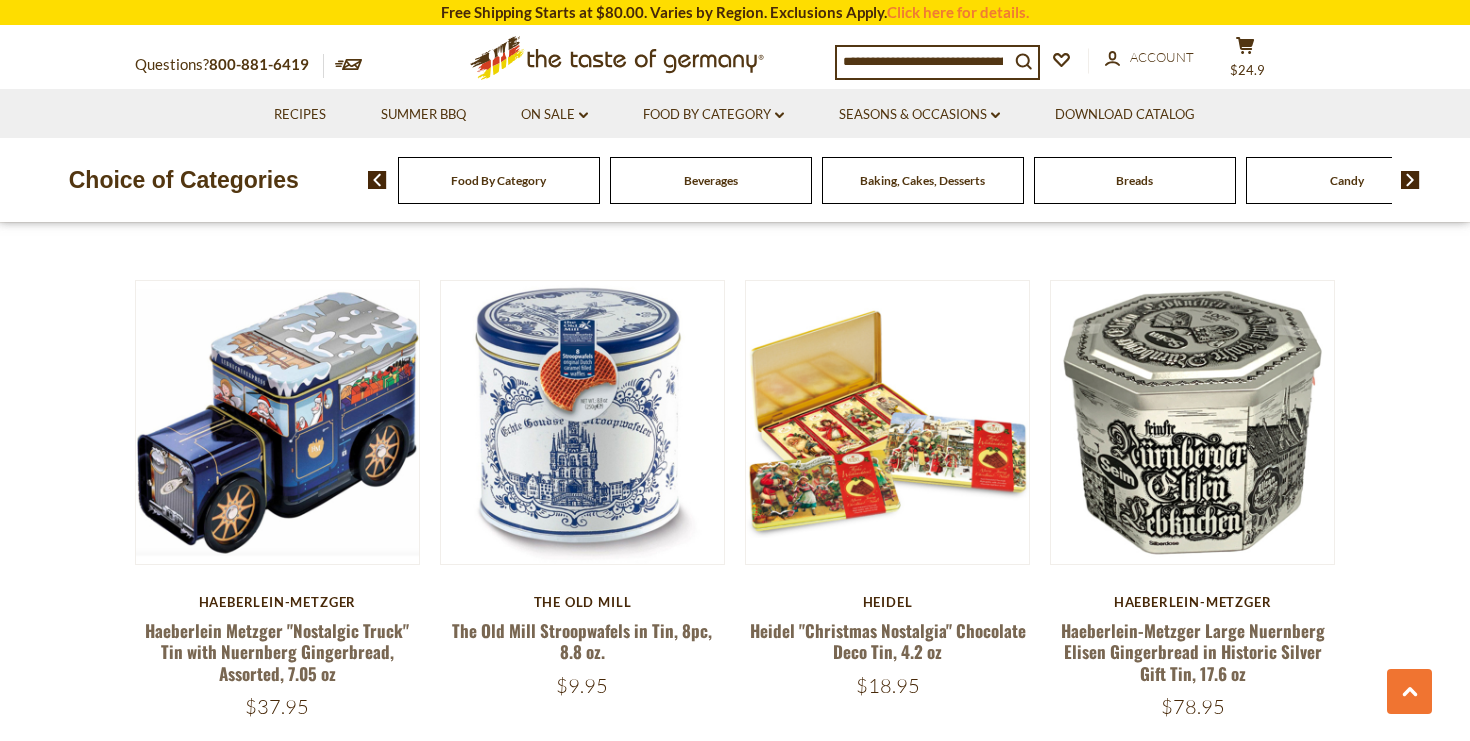 scroll, scrollTop: 3264, scrollLeft: 0, axis: vertical 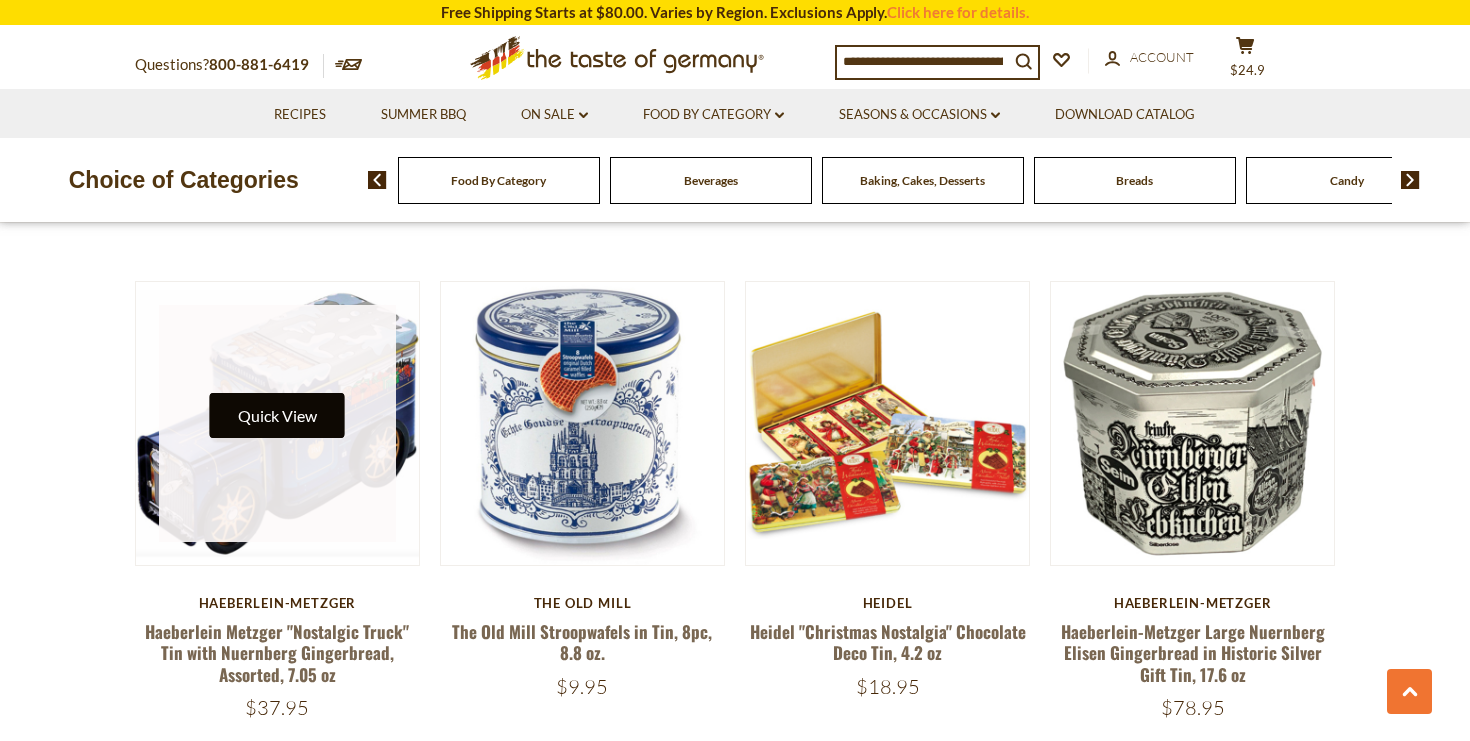 click on "Quick View" at bounding box center [277, 415] 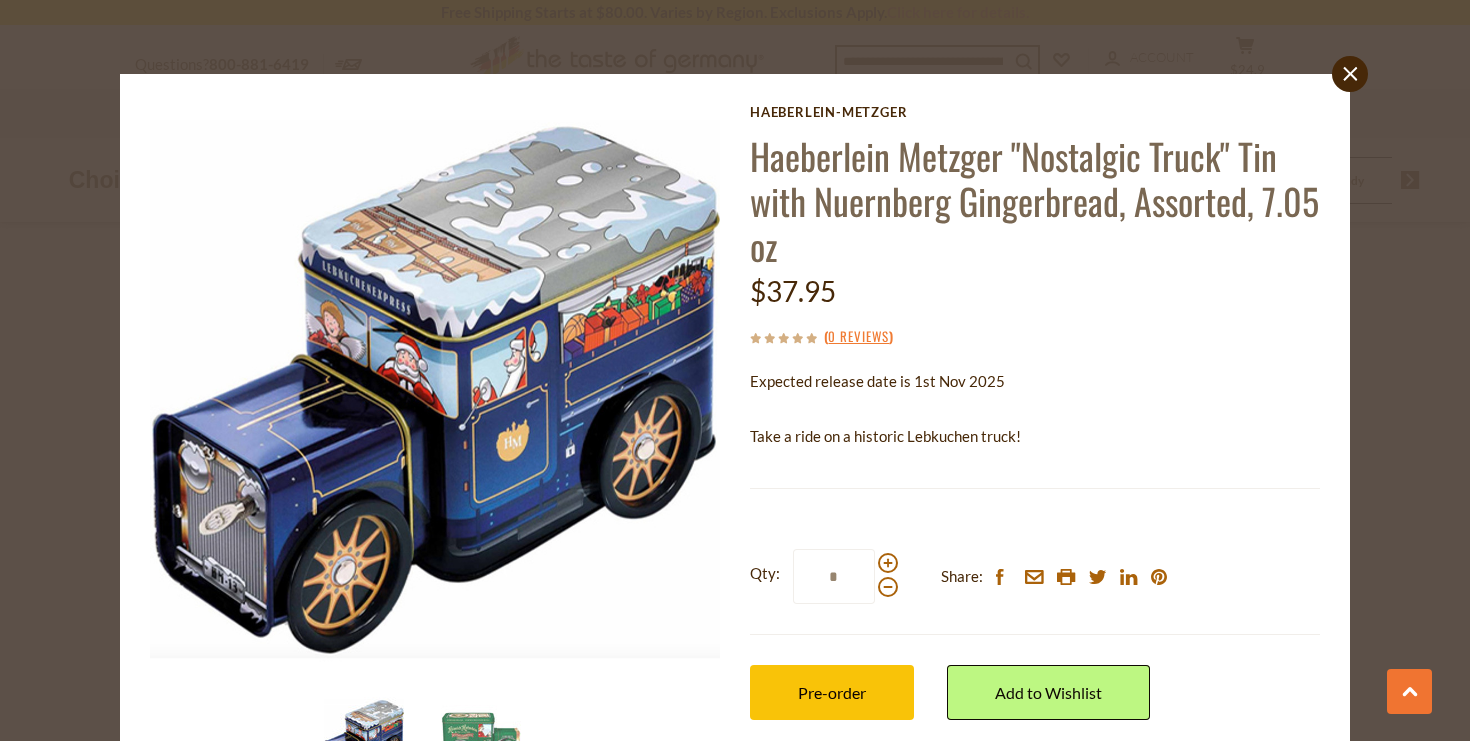 scroll, scrollTop: 82, scrollLeft: 0, axis: vertical 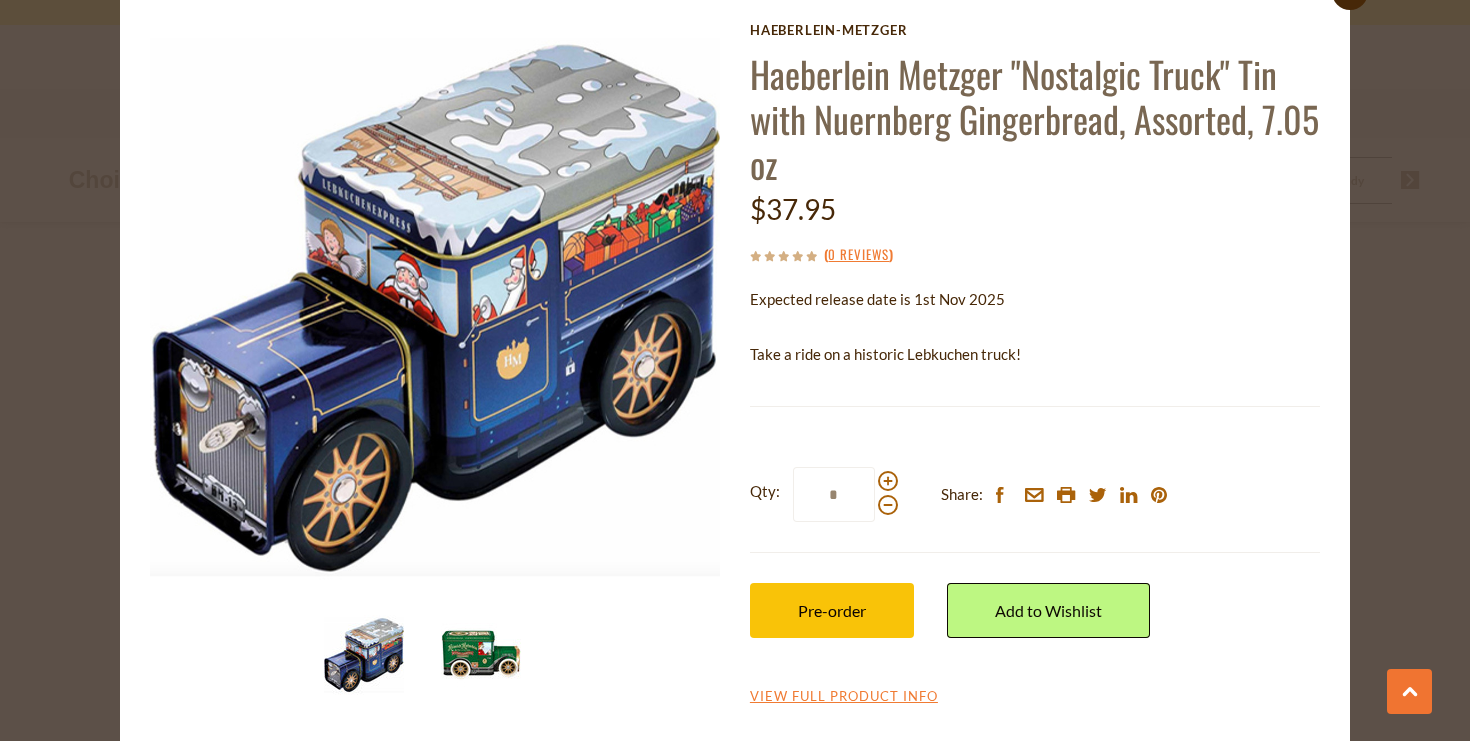click at bounding box center [481, 655] 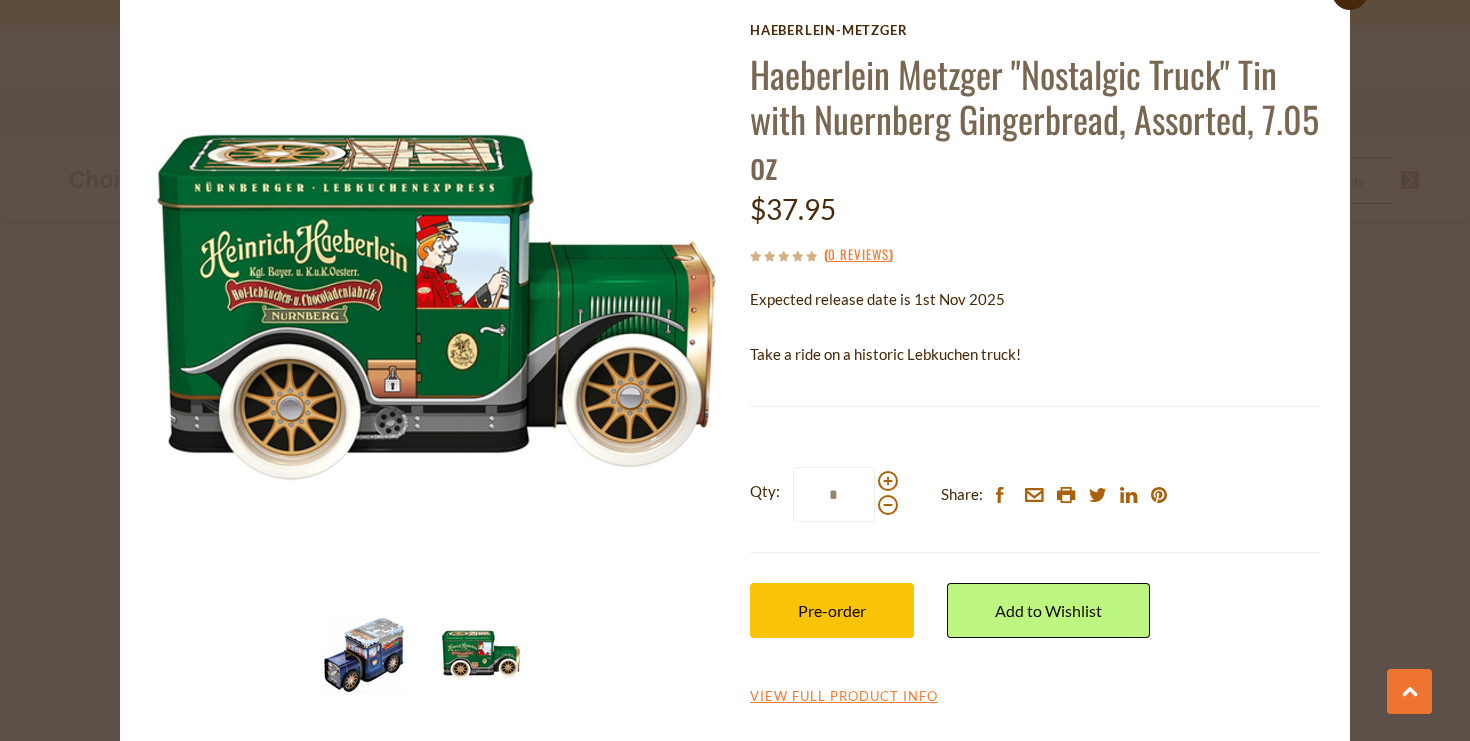 click at bounding box center (364, 655) 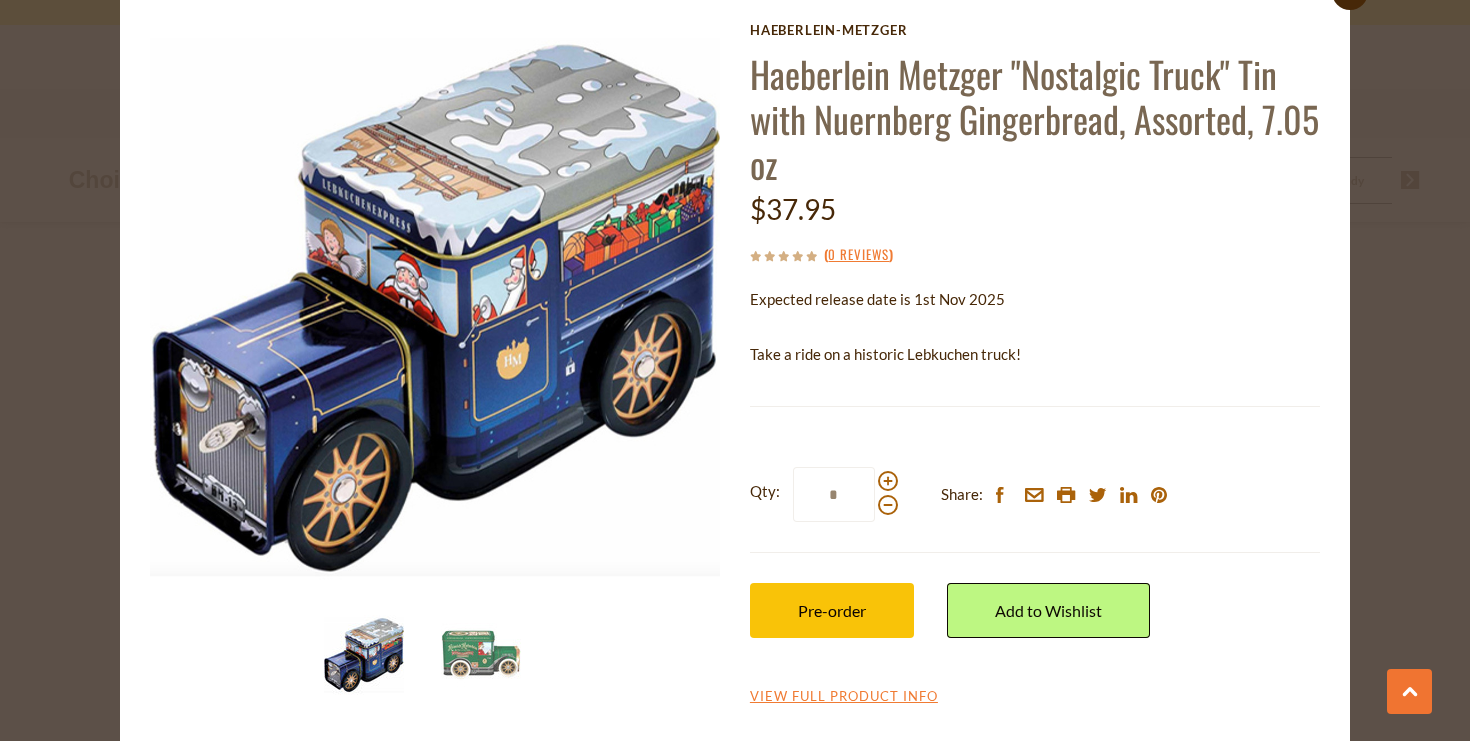 click on "close
Haeberlein-Metzger
Haeberlein Metzger "Nostalgic Truck" Tin with Nuernberg Gingerbread, Assorted, 7.05 oz
$37.95
(  0 Reviews  )
Expected release date is 1st Nov 2025
Take a ride on a historic Lebkuchen truck!     The f inest Nuernberge wafer gingerbread with 25% oil seeds, glazed and coated with chocolate.
Read More
Current stock:" at bounding box center (735, 370) 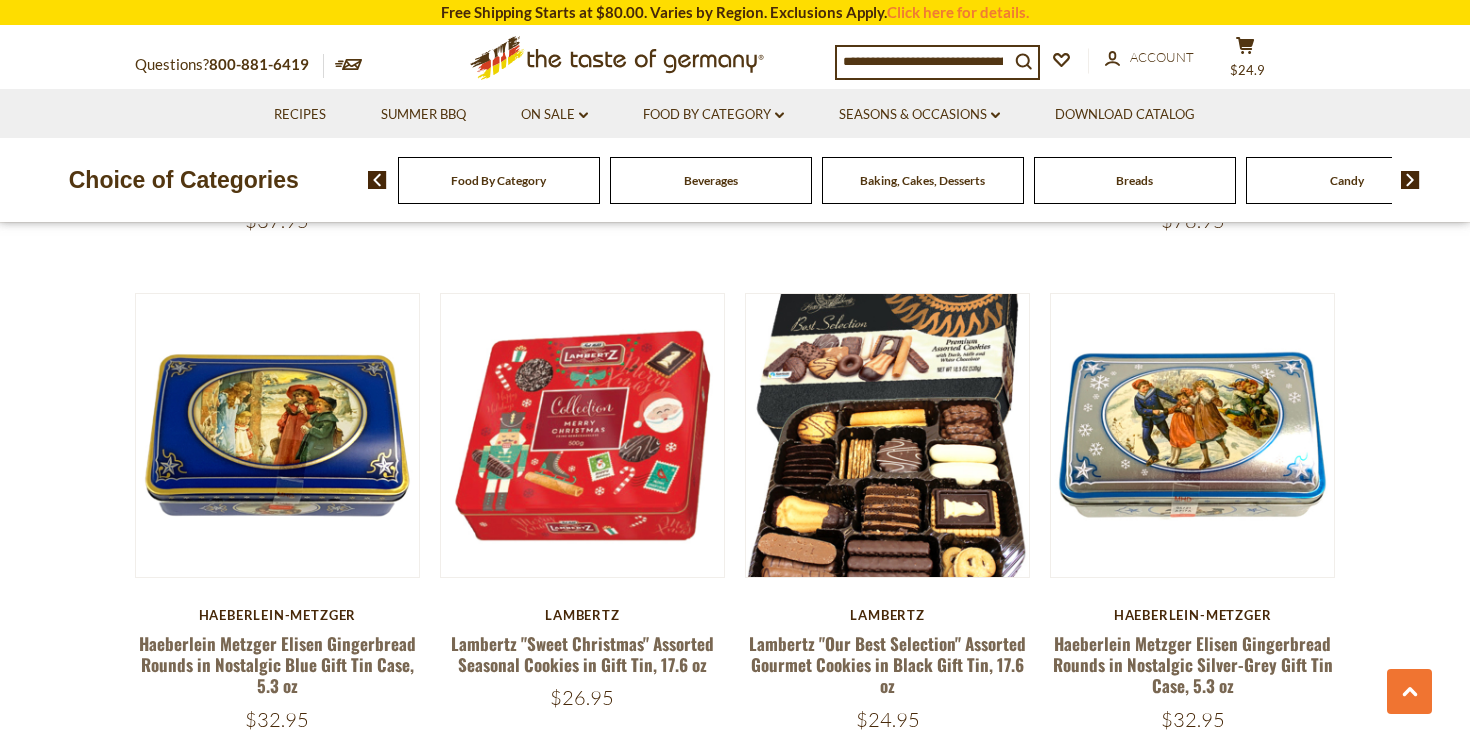 scroll, scrollTop: 3674, scrollLeft: 0, axis: vertical 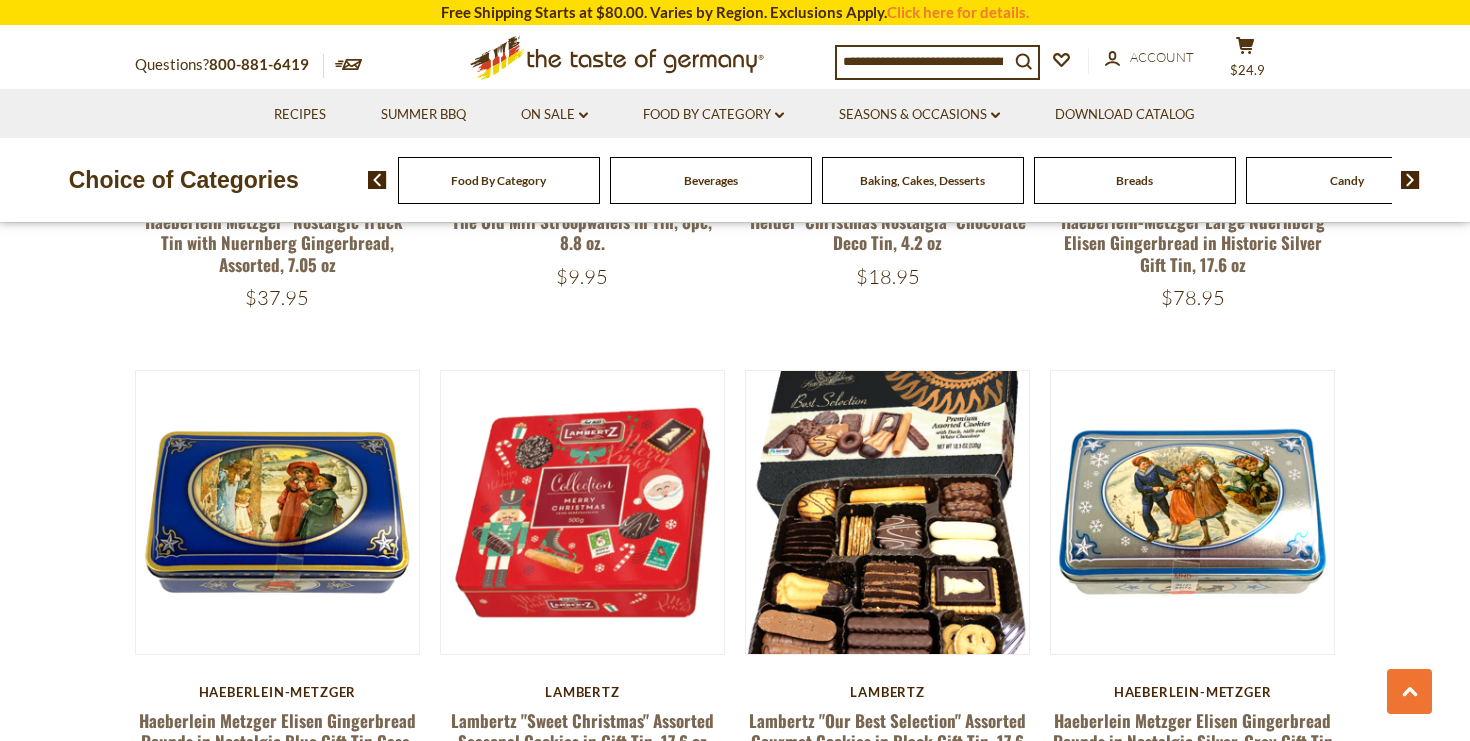 click on "Seasons & Occasions
dropdown_arrow
All Seasons & Occasions
Game Day
Valentine's Day
Karneval
St. Patrick's Day
Easter
Springfest
Mother's Day
Father's Day
Back to School
Oktoberfest
All Oktoberfest
Oktoberfest Foods
Party Supplies
Halloween
Thanksgiving & Advent
Christmas - PRE-ORDER
All Christmas - PRE-ORDER
Christmas Cookies & Gingerbreads
Christmas Baking & Spices
Christmas Gift Tins
Advent Calendars" at bounding box center [919, 113] 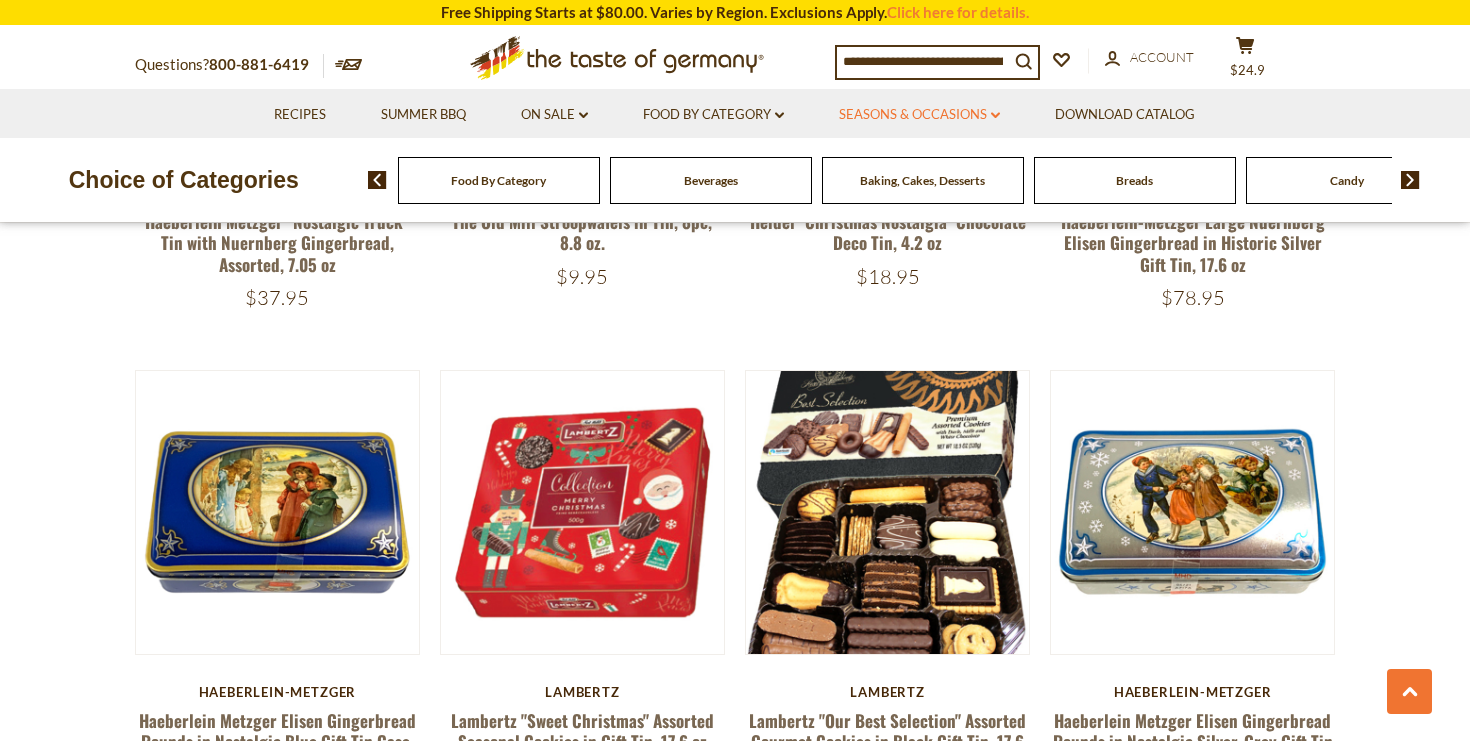 click on "dropdown_arrow" 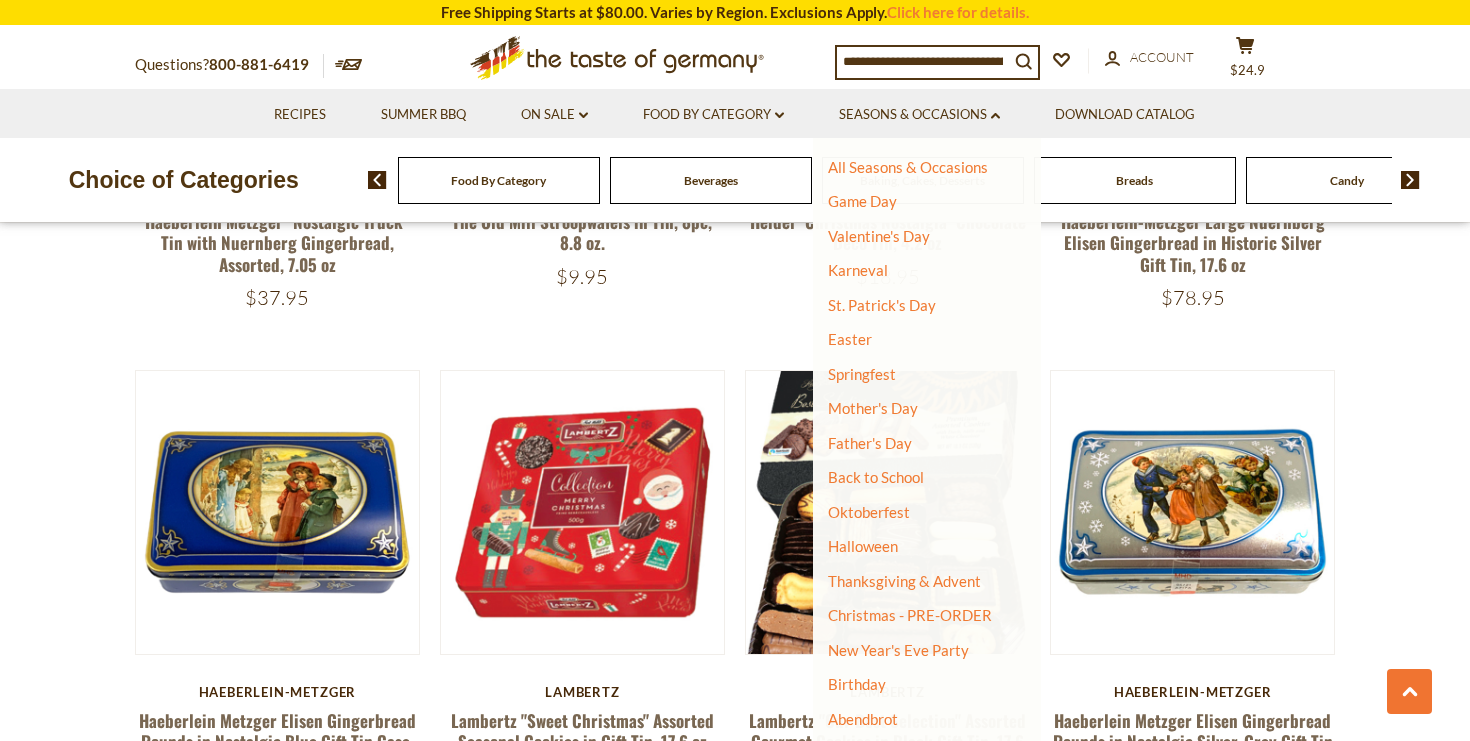 scroll, scrollTop: 27, scrollLeft: 0, axis: vertical 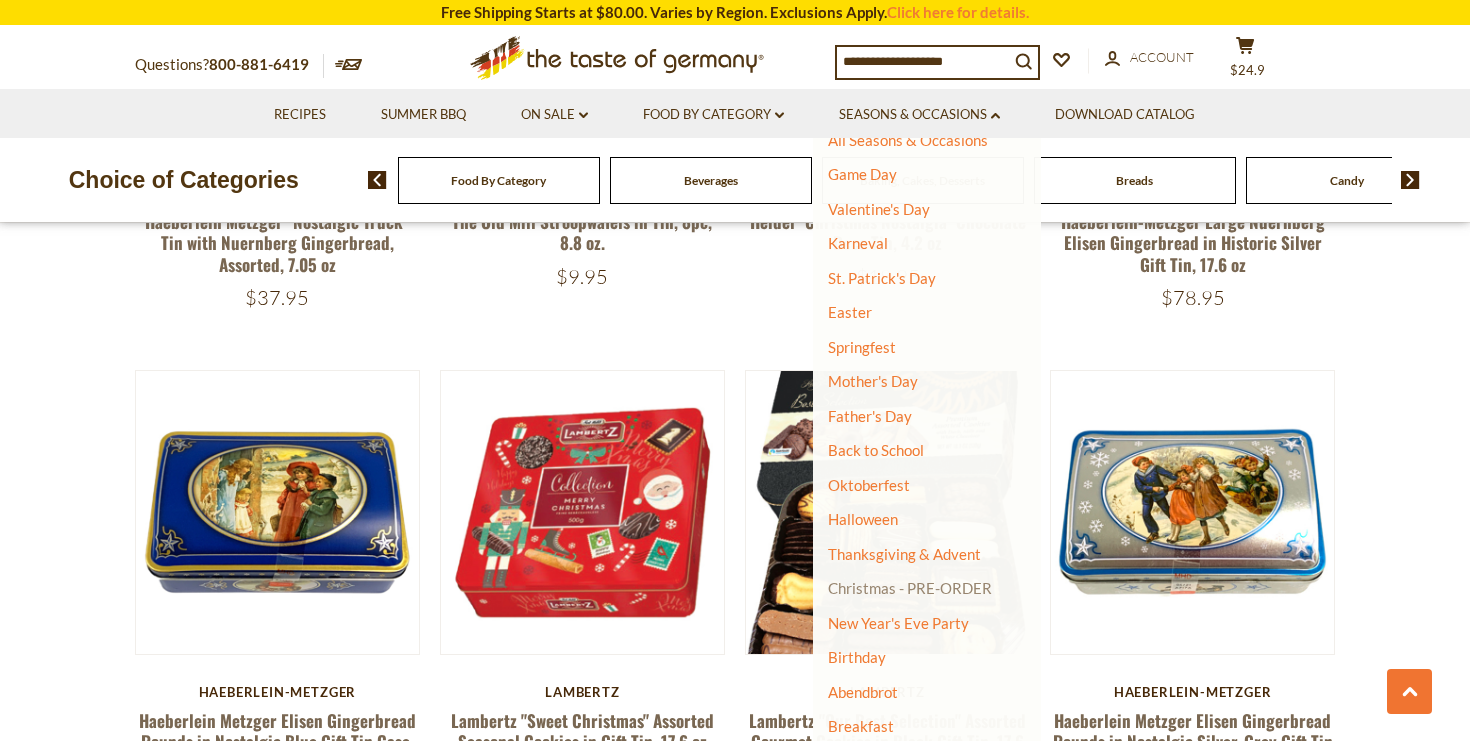 click on "Christmas - PRE-ORDER" at bounding box center (910, 588) 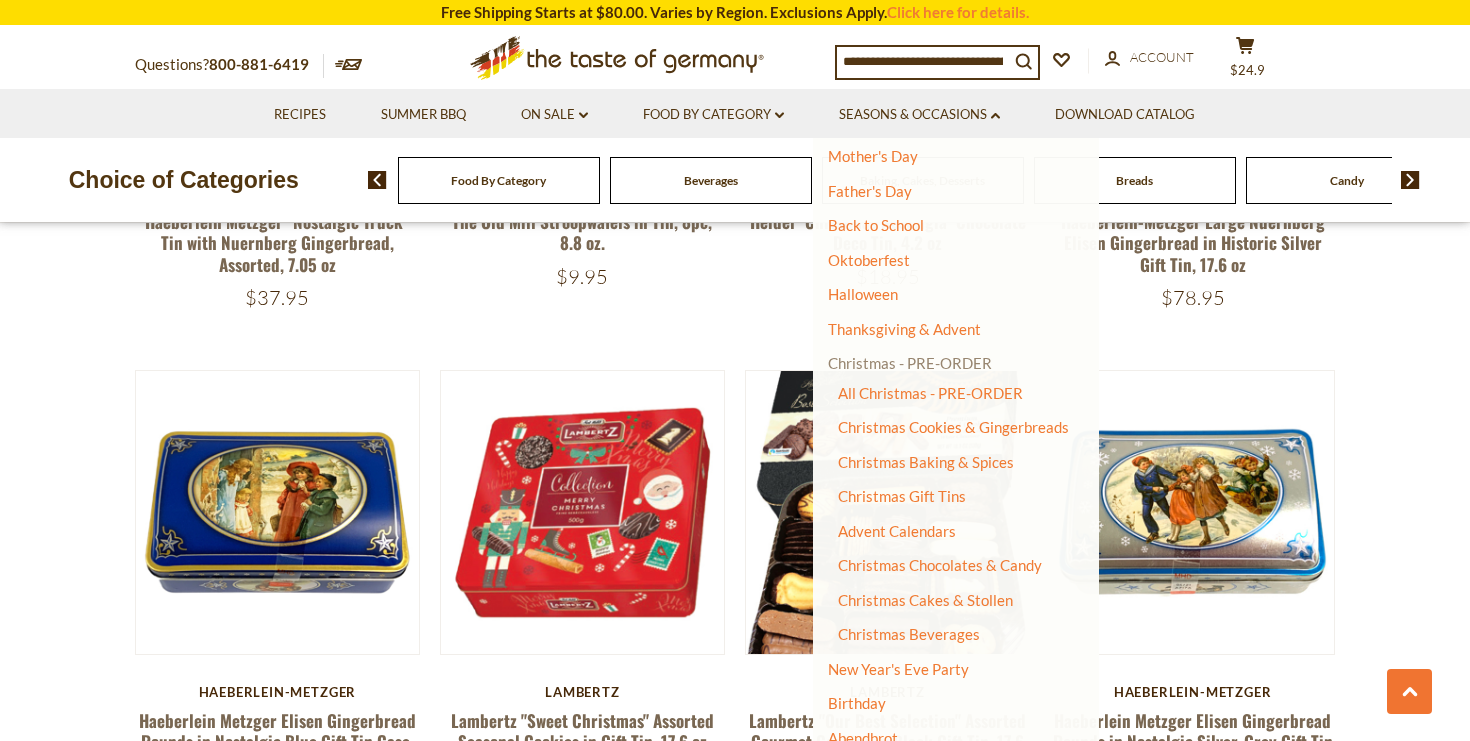 scroll, scrollTop: 258, scrollLeft: 0, axis: vertical 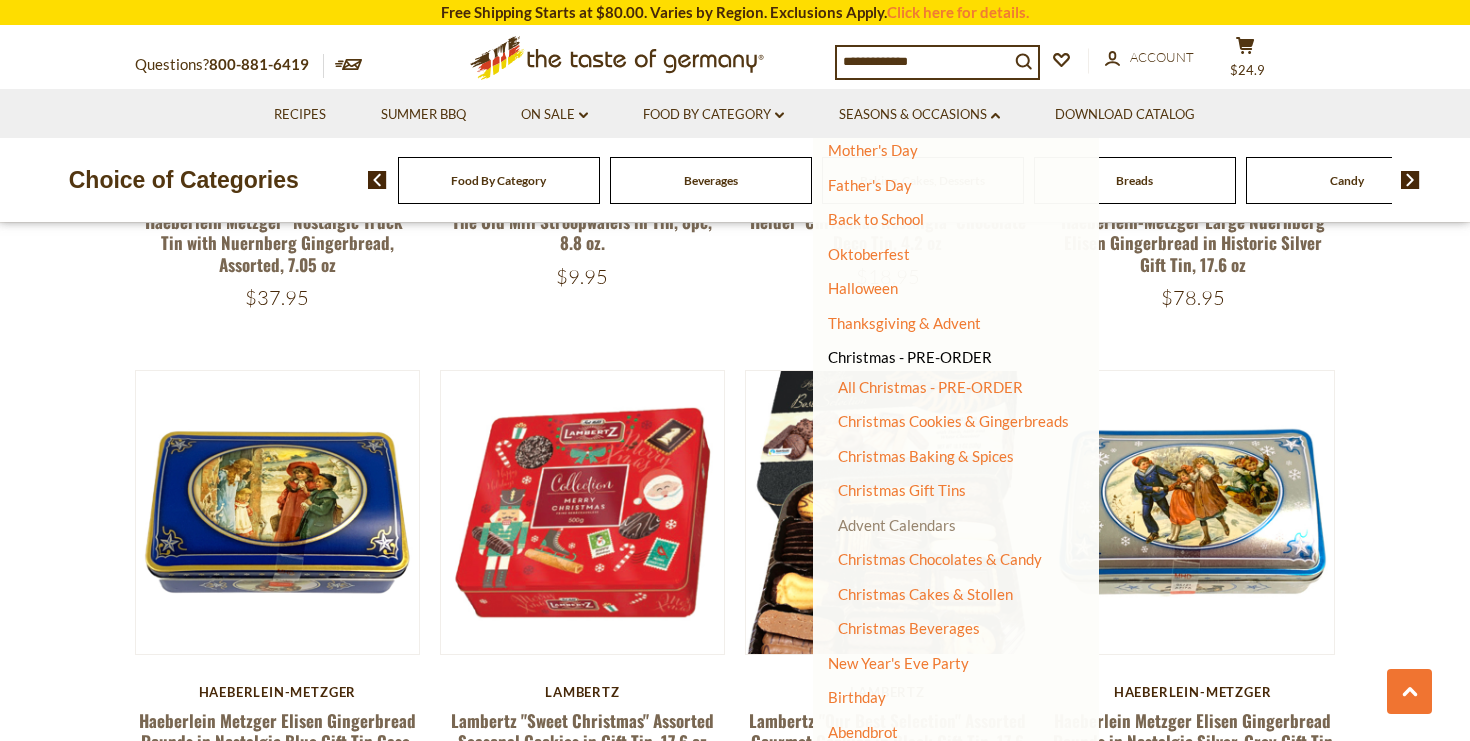 click on "Advent Calendars" at bounding box center (897, 525) 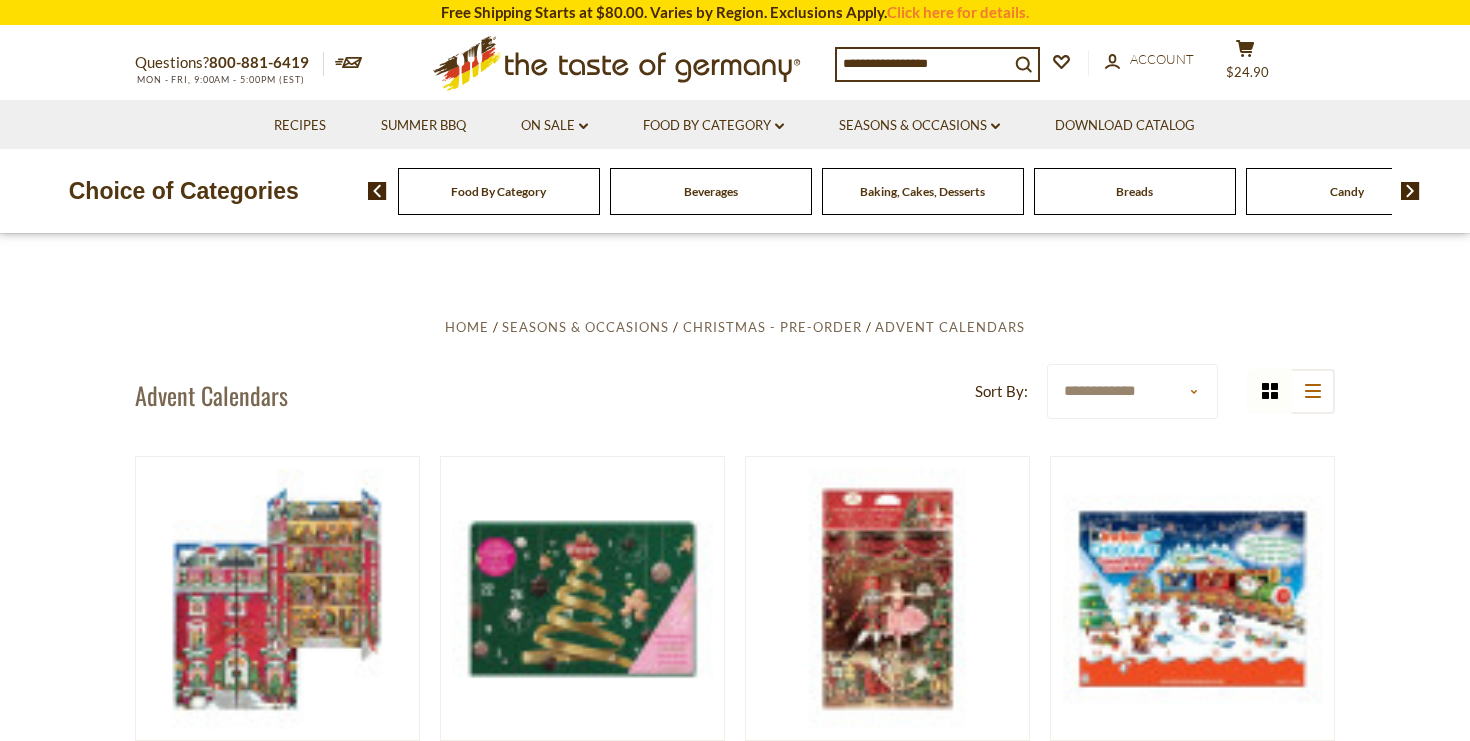 scroll, scrollTop: 0, scrollLeft: 0, axis: both 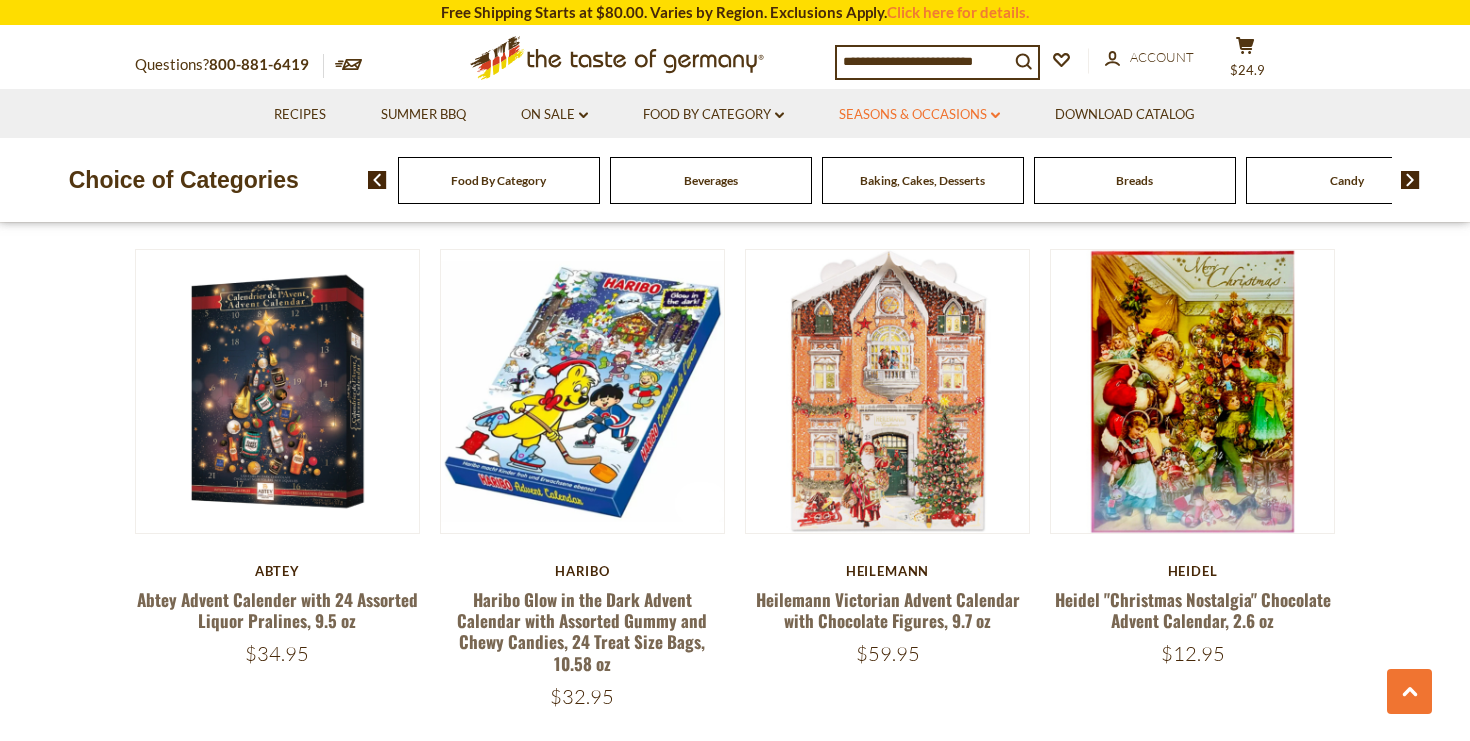 click on "Seasons & Occasions
dropdown_arrow" at bounding box center [919, 115] 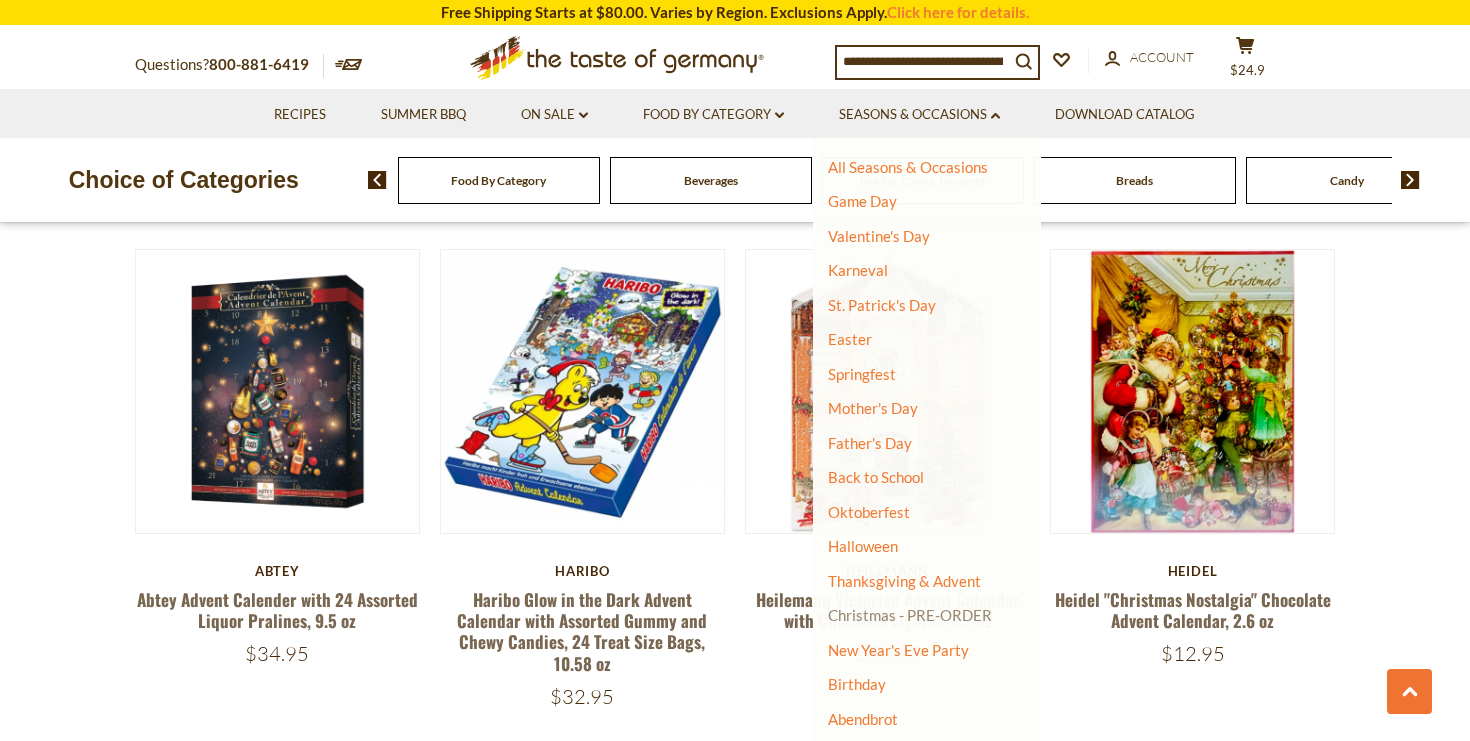 click on "Christmas - PRE-ORDER" at bounding box center [910, 615] 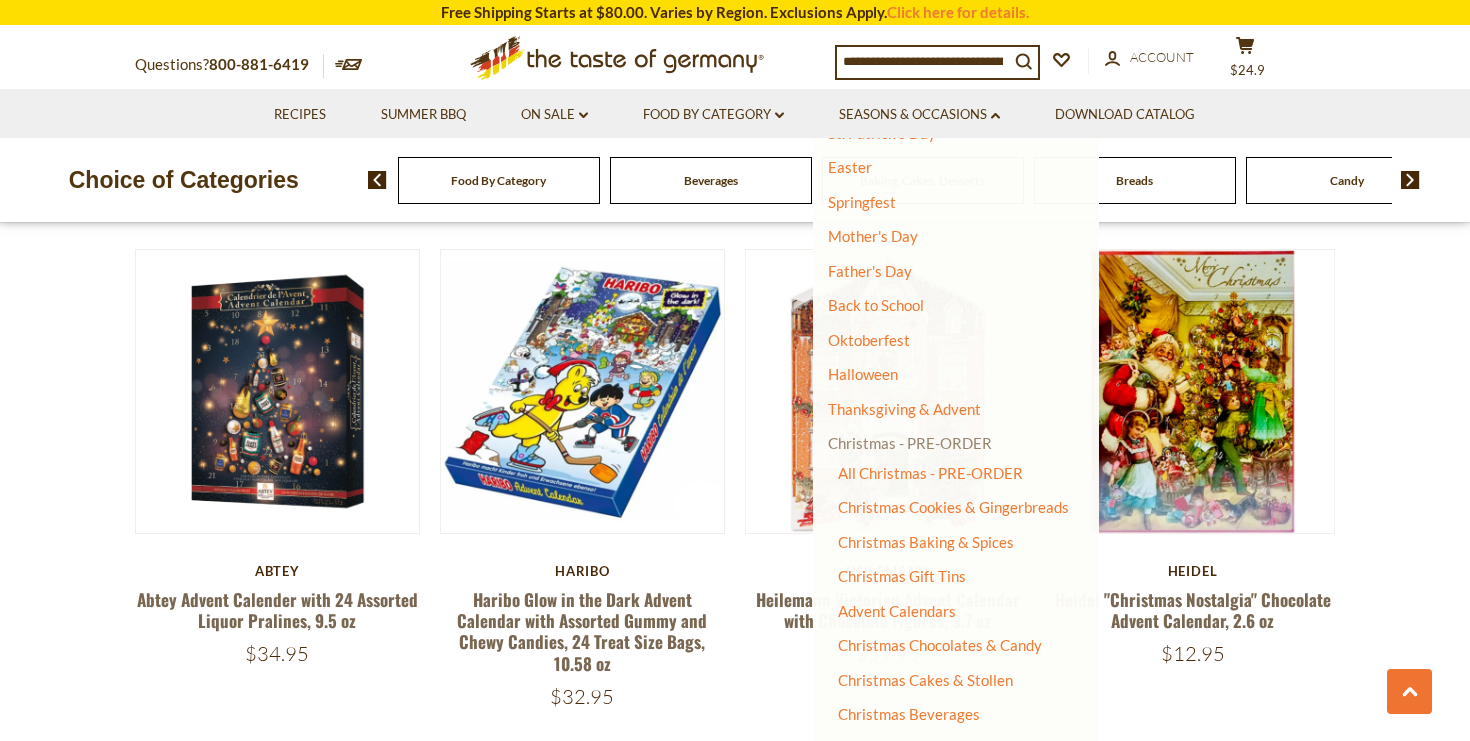 scroll, scrollTop: 183, scrollLeft: 0, axis: vertical 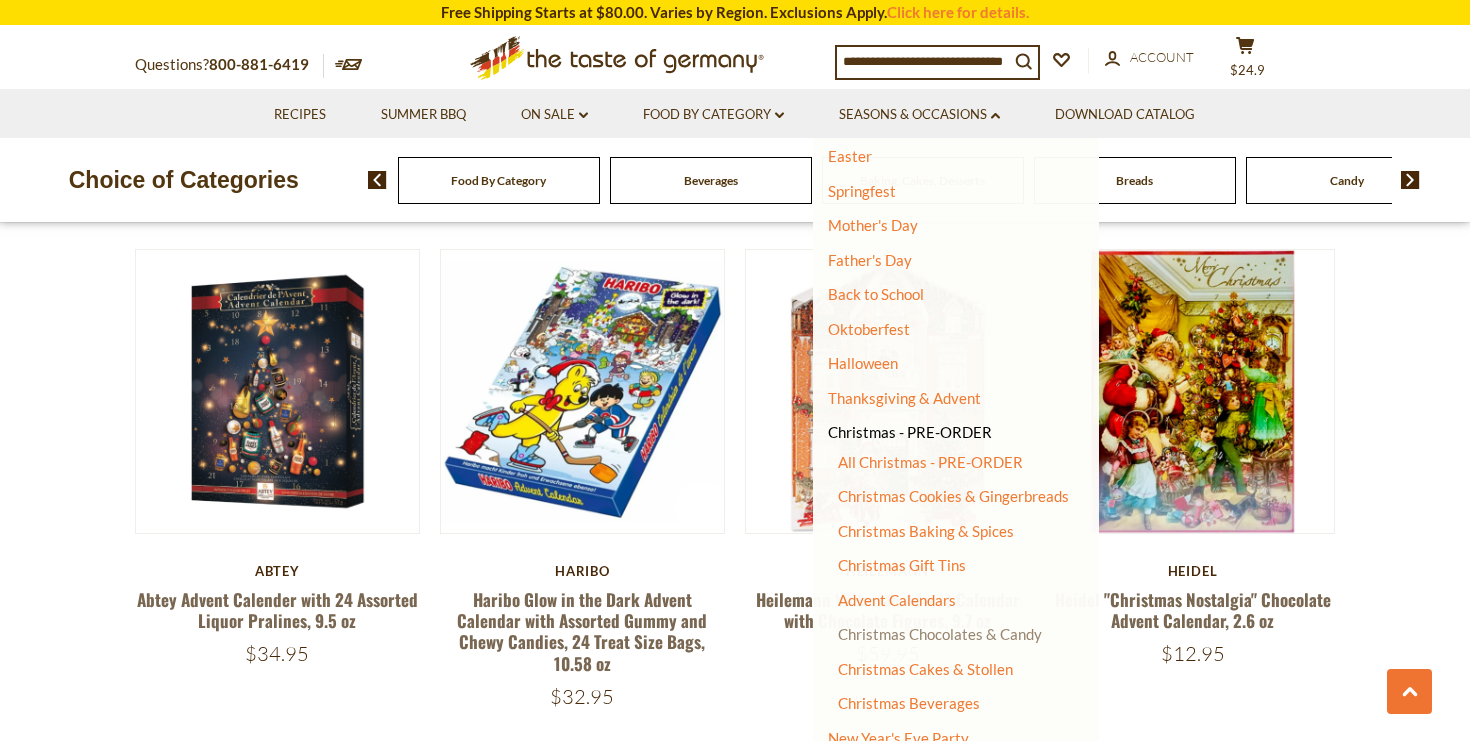 click on "Christmas Chocolates & Candy" at bounding box center (940, 634) 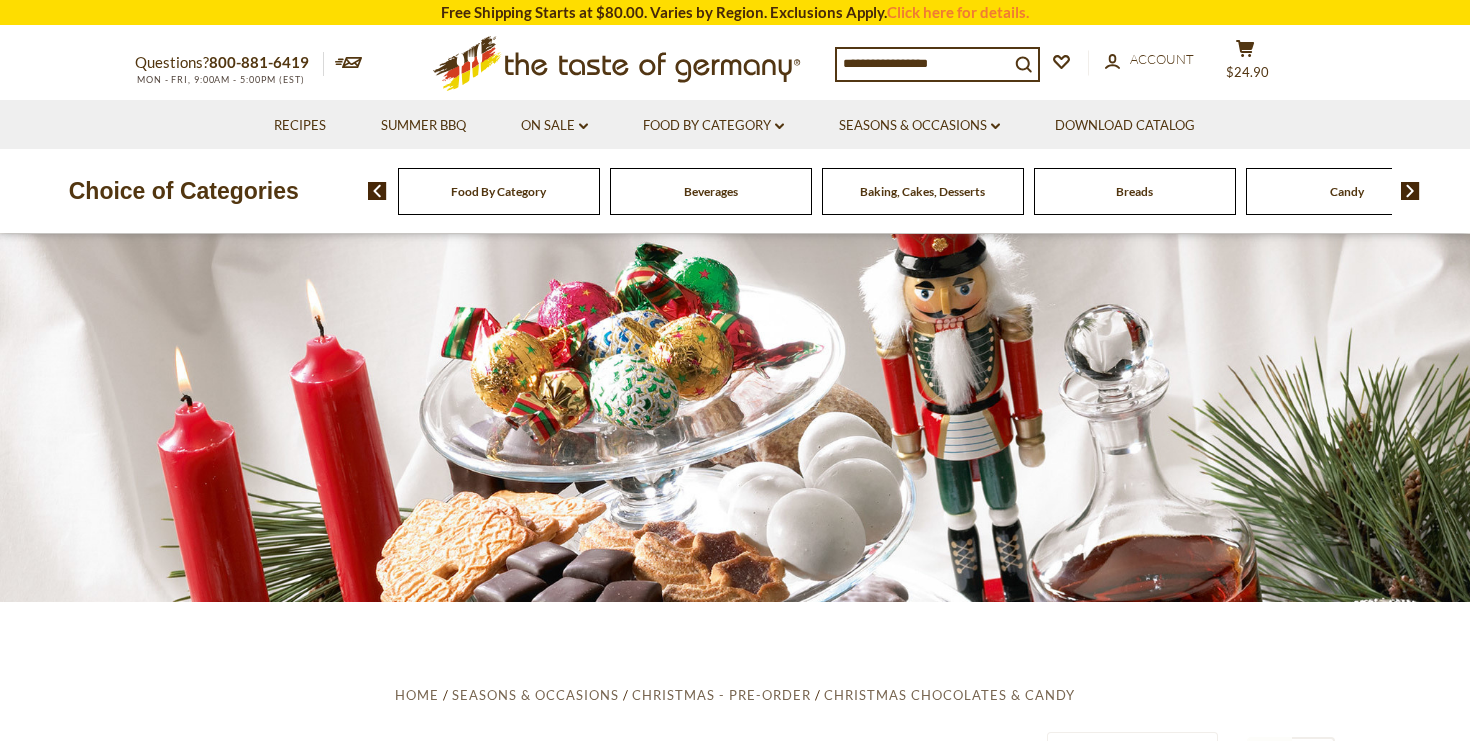 scroll, scrollTop: 0, scrollLeft: 0, axis: both 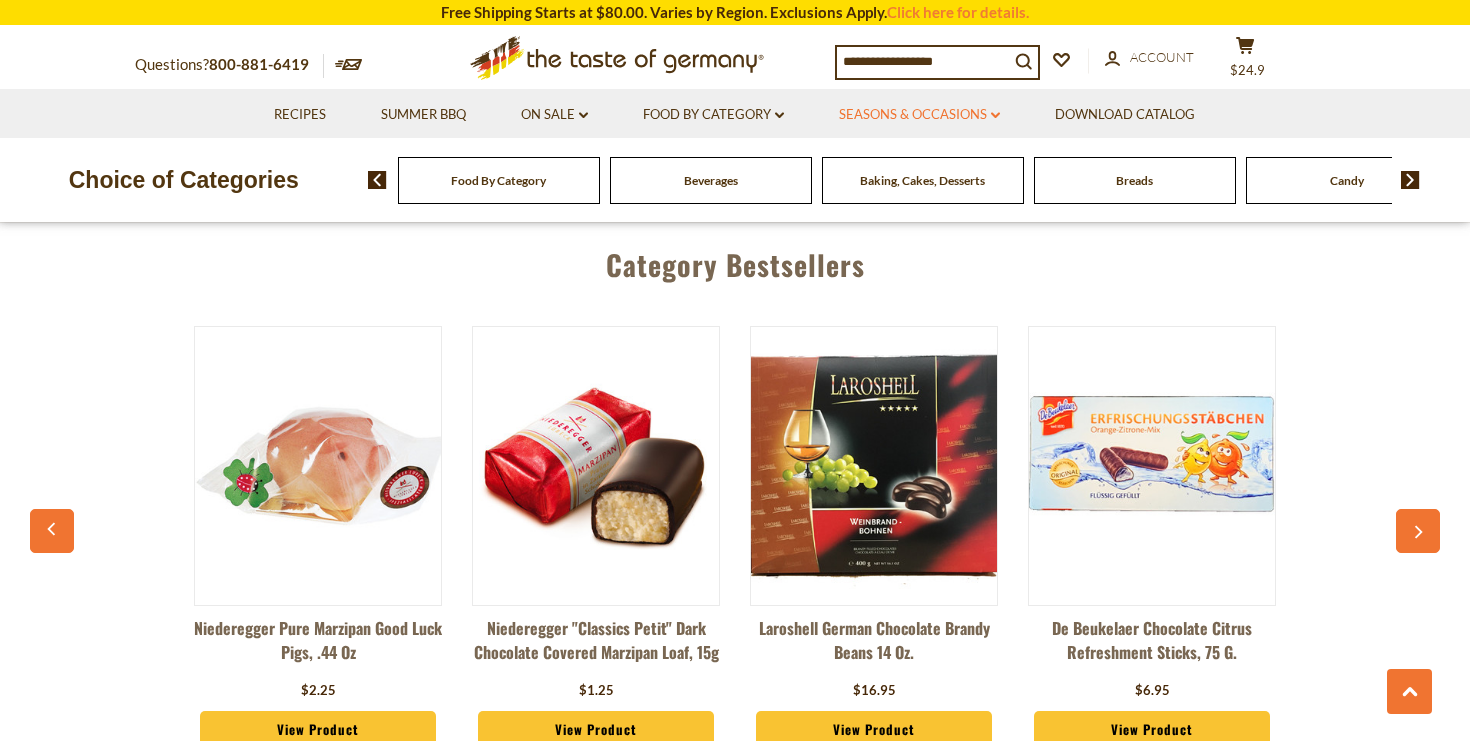 click 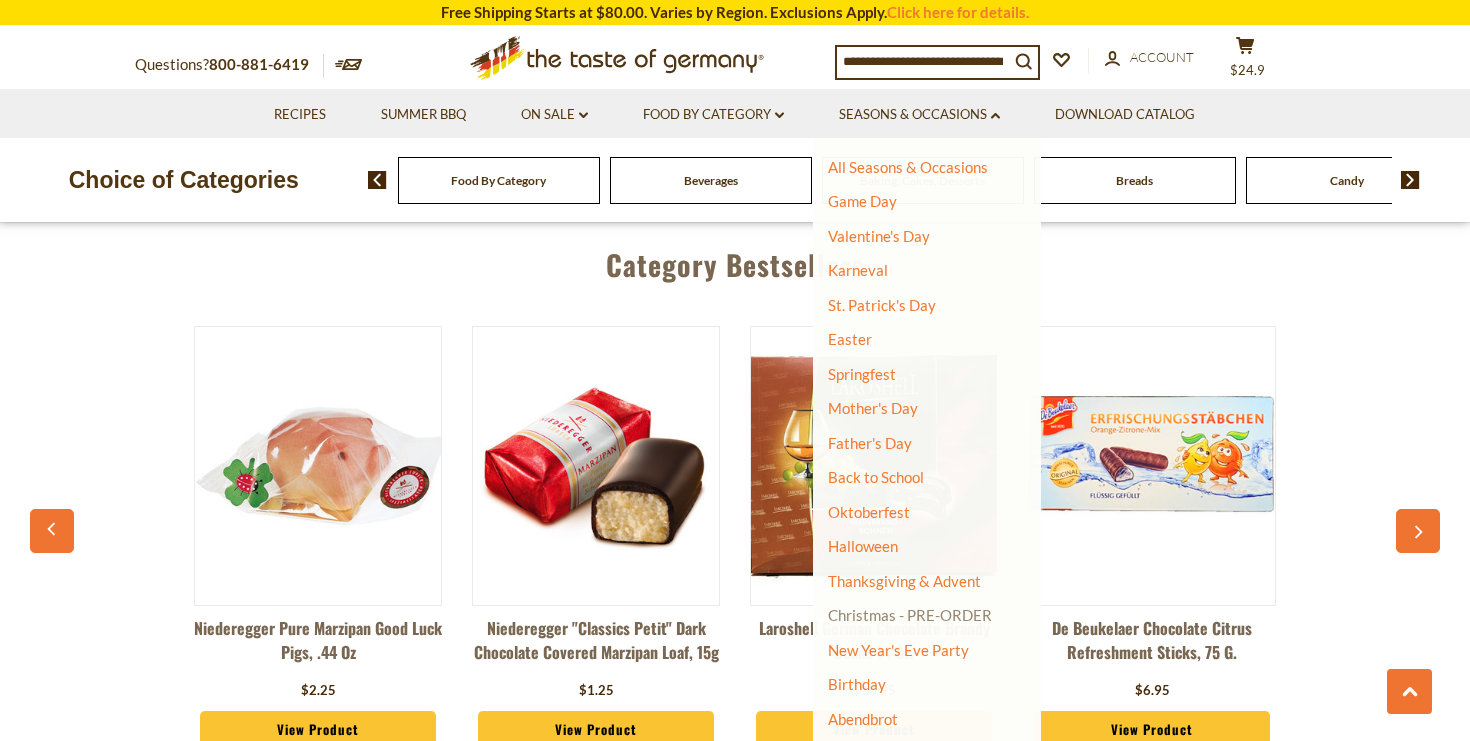 click on "Christmas - PRE-ORDER" at bounding box center (910, 615) 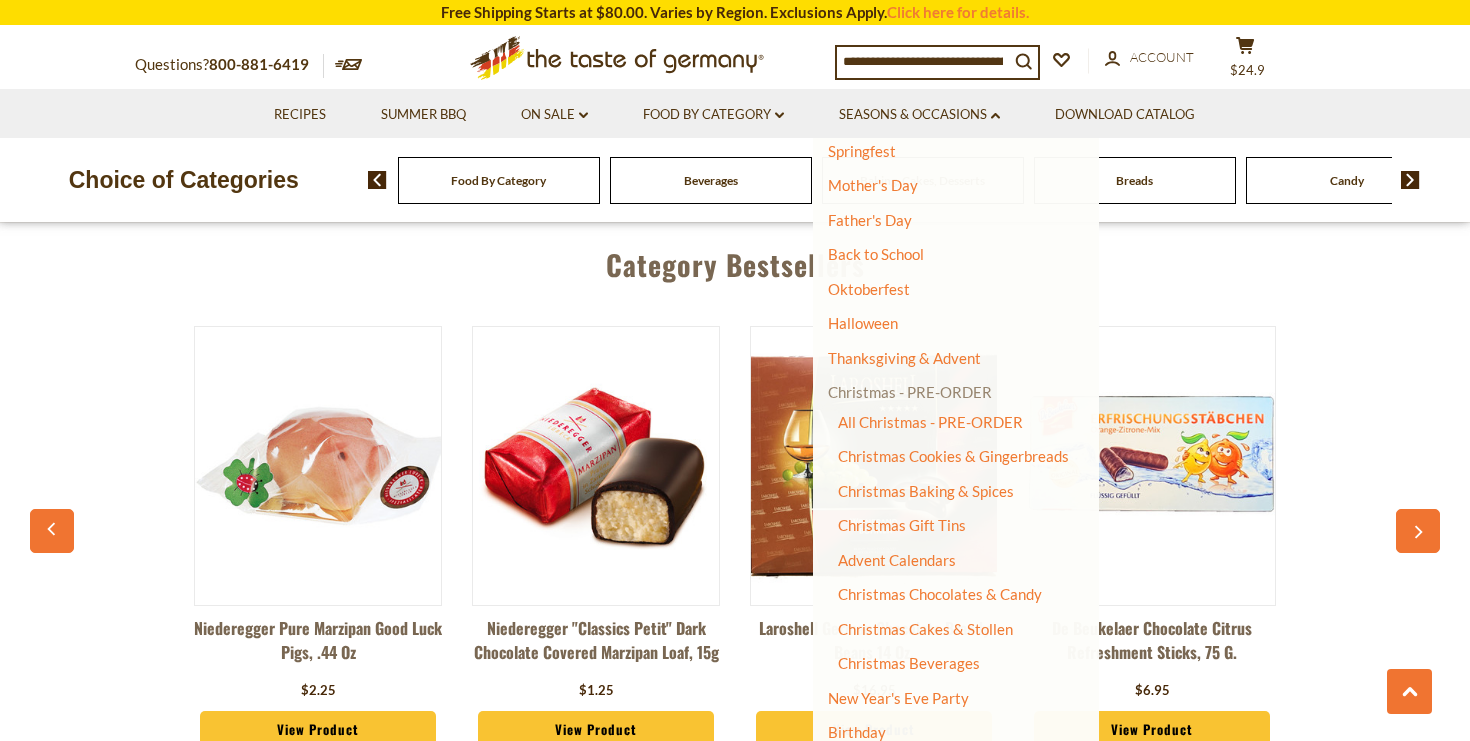 scroll, scrollTop: 224, scrollLeft: 0, axis: vertical 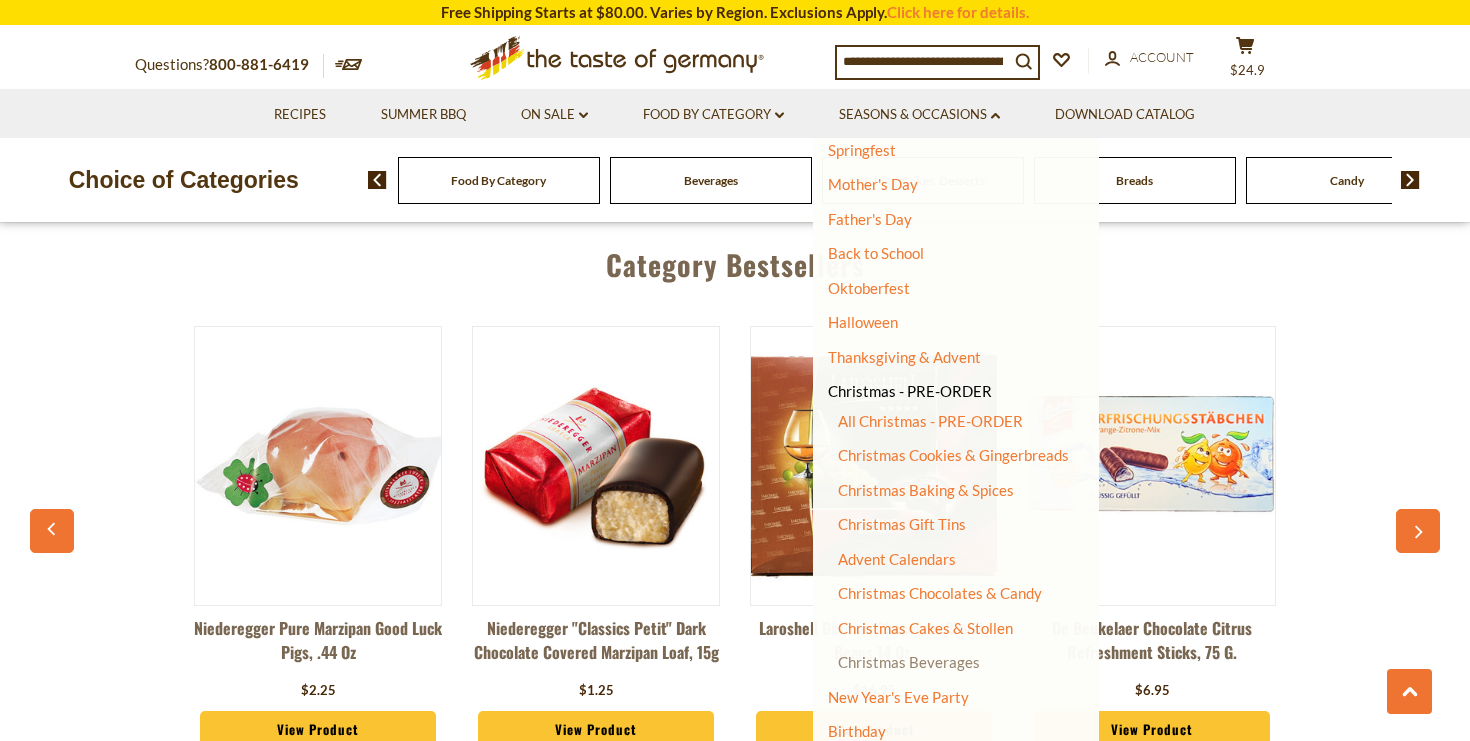 click on "Christmas Beverages" at bounding box center (909, 662) 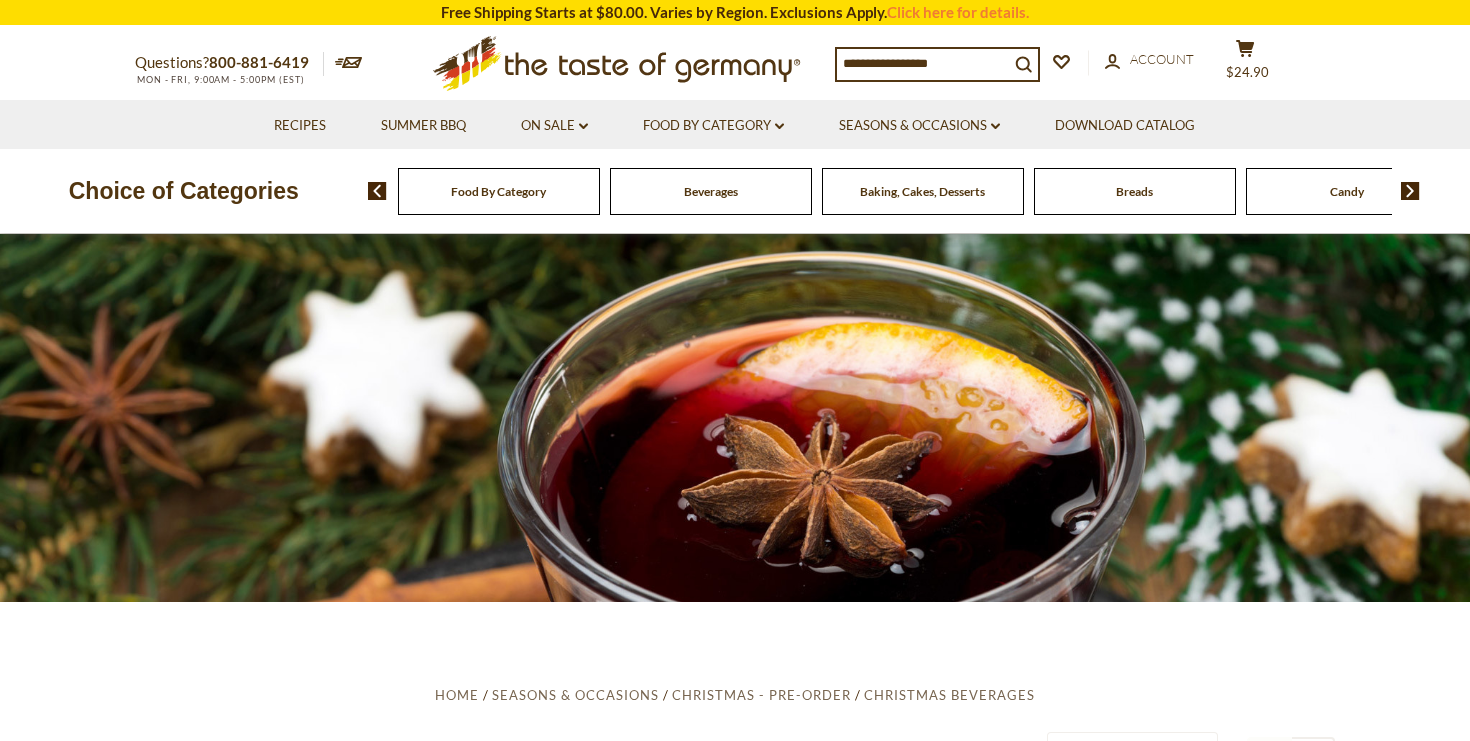 scroll, scrollTop: 0, scrollLeft: 0, axis: both 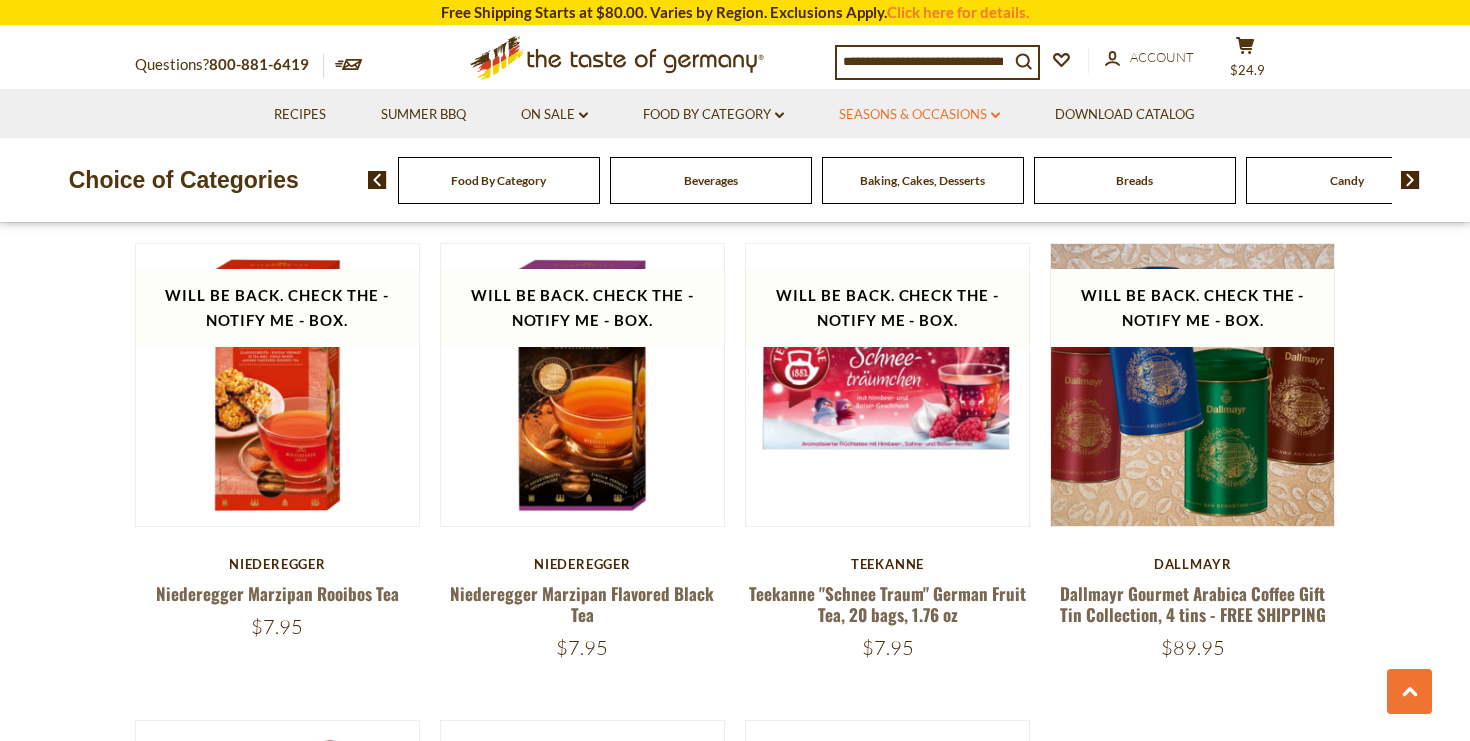 click on "Seasons & Occasions
dropdown_arrow" at bounding box center (919, 115) 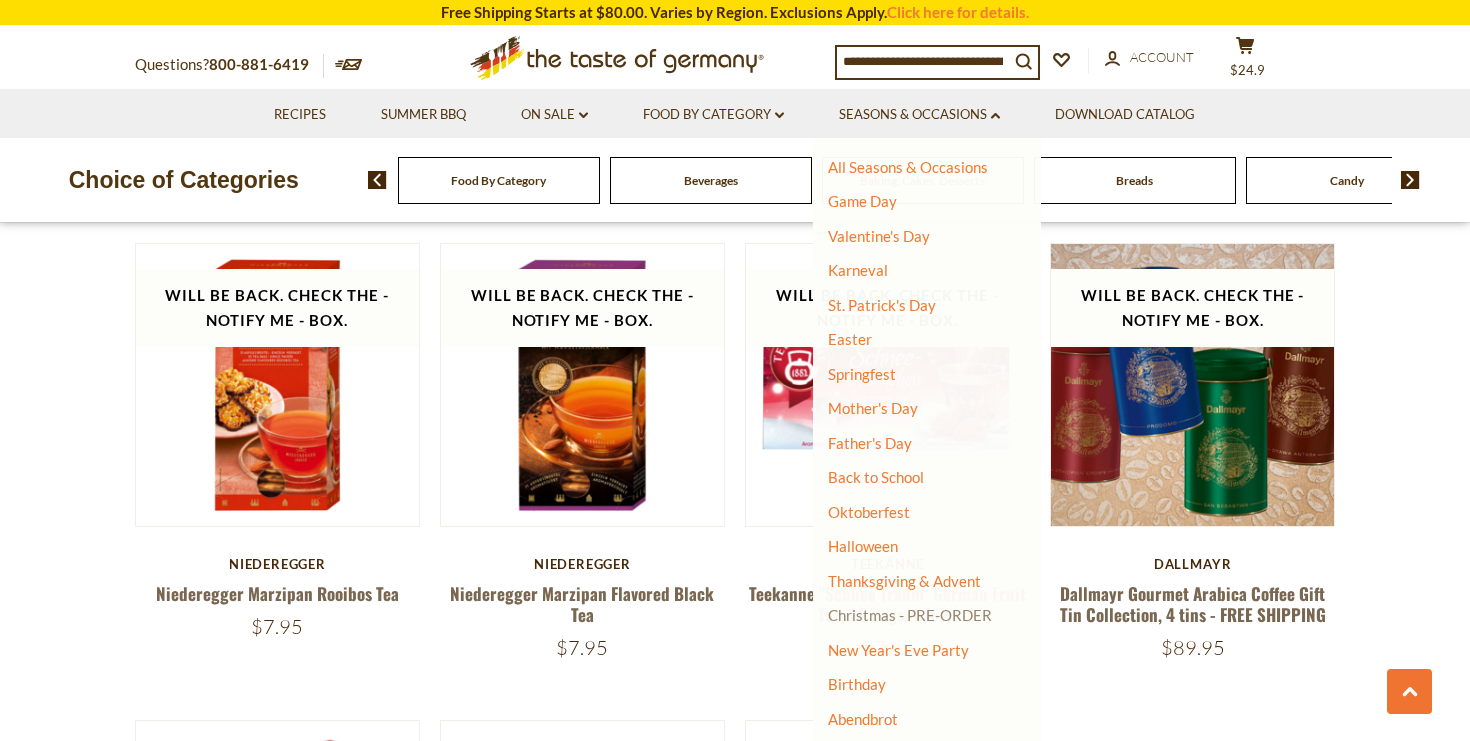click on "Christmas - PRE-ORDER" at bounding box center [910, 615] 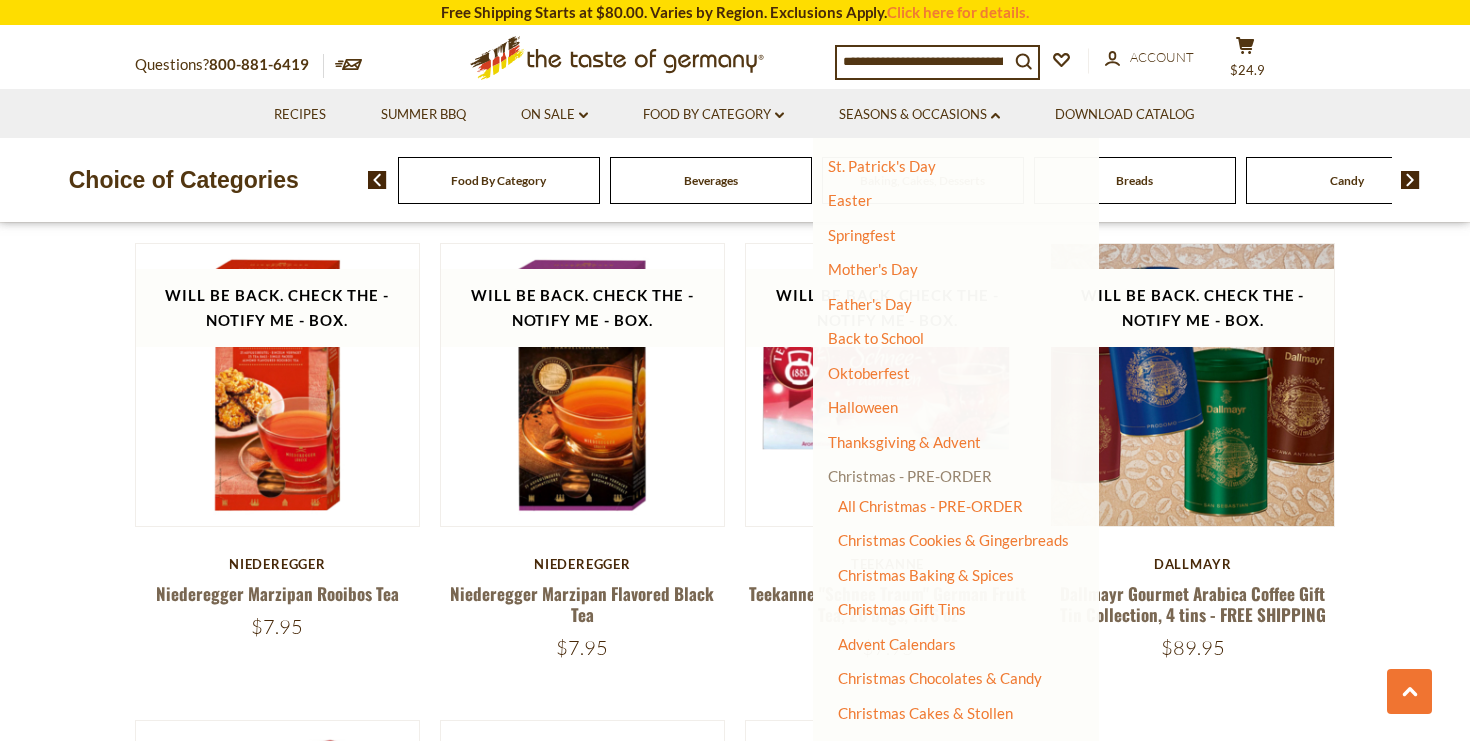 scroll, scrollTop: 169, scrollLeft: 0, axis: vertical 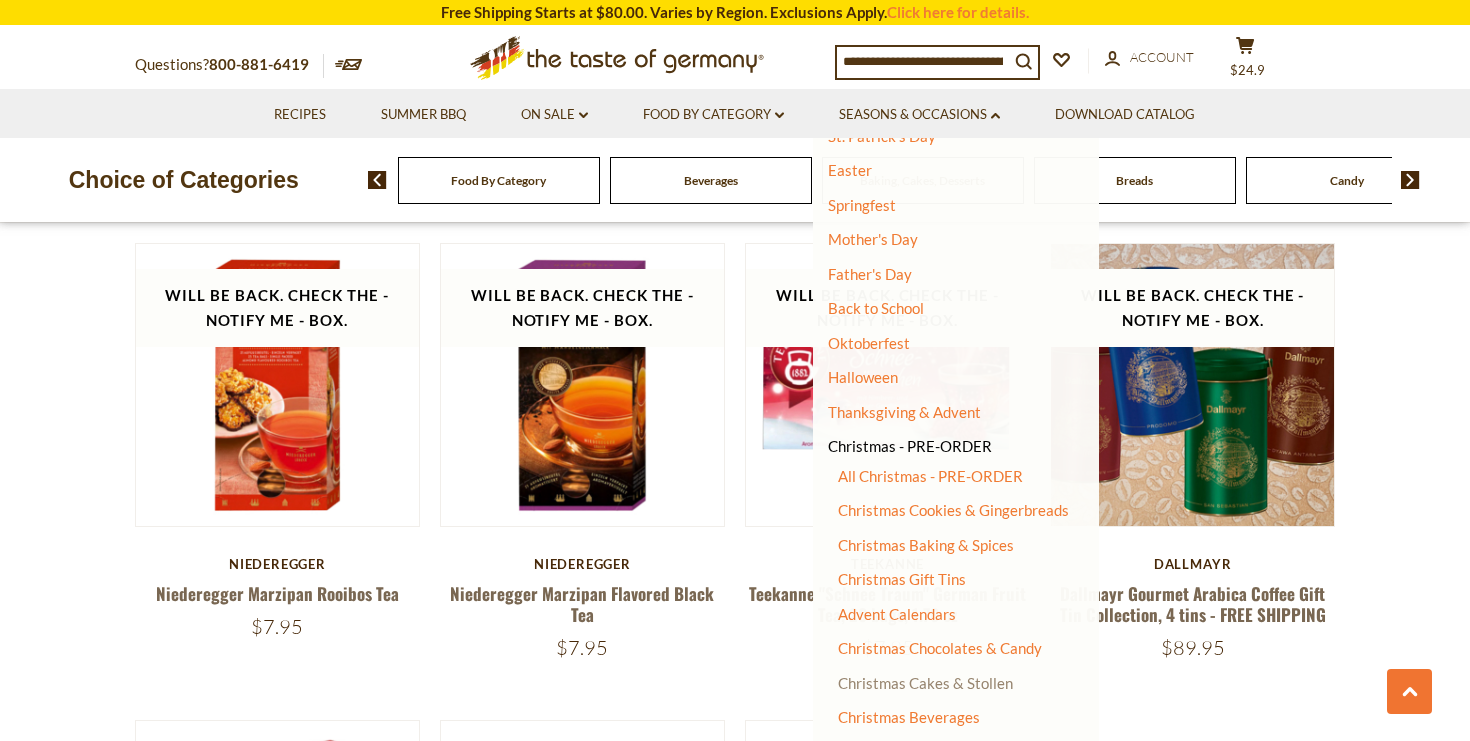 click on "Christmas Cakes & Stollen" at bounding box center (925, 683) 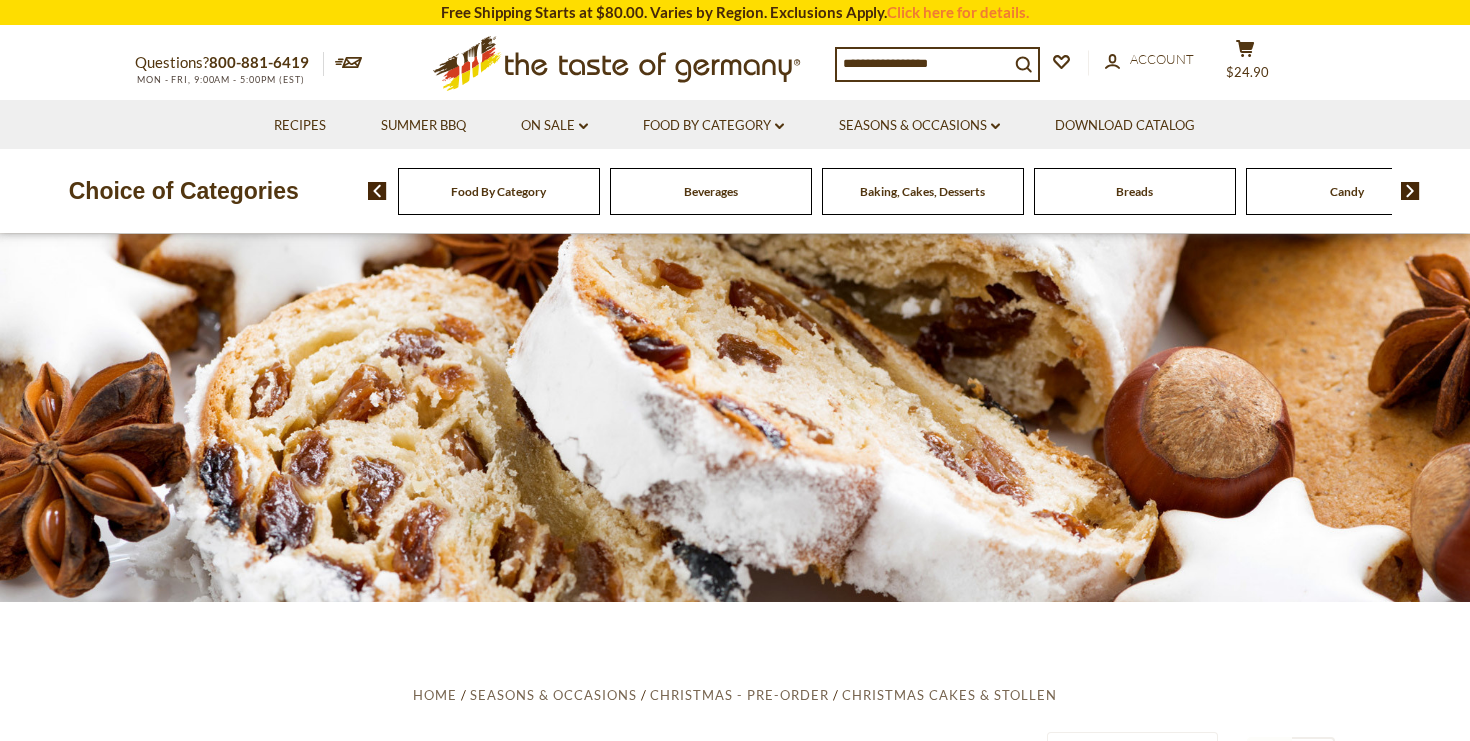 scroll, scrollTop: 0, scrollLeft: 0, axis: both 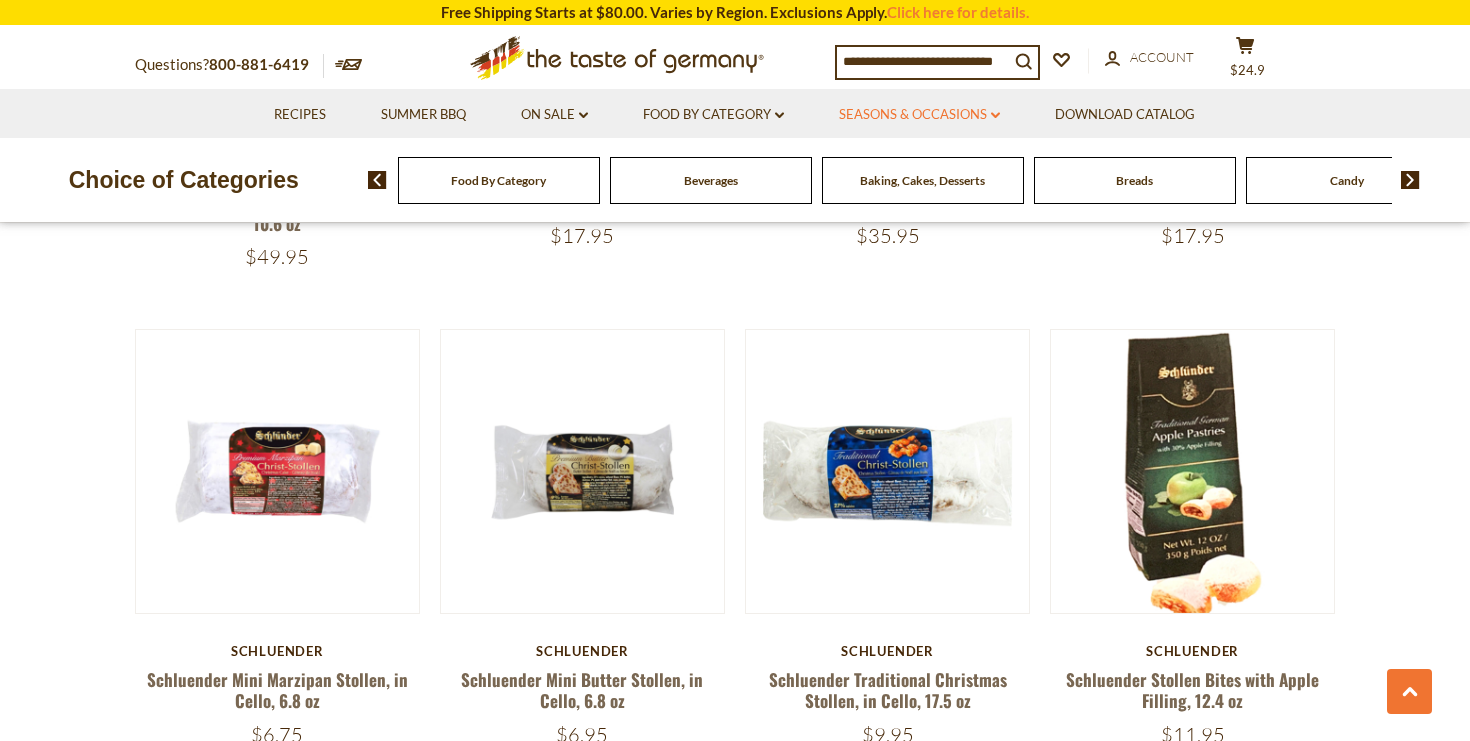 click on "Seasons & Occasions
dropdown_arrow" at bounding box center [919, 115] 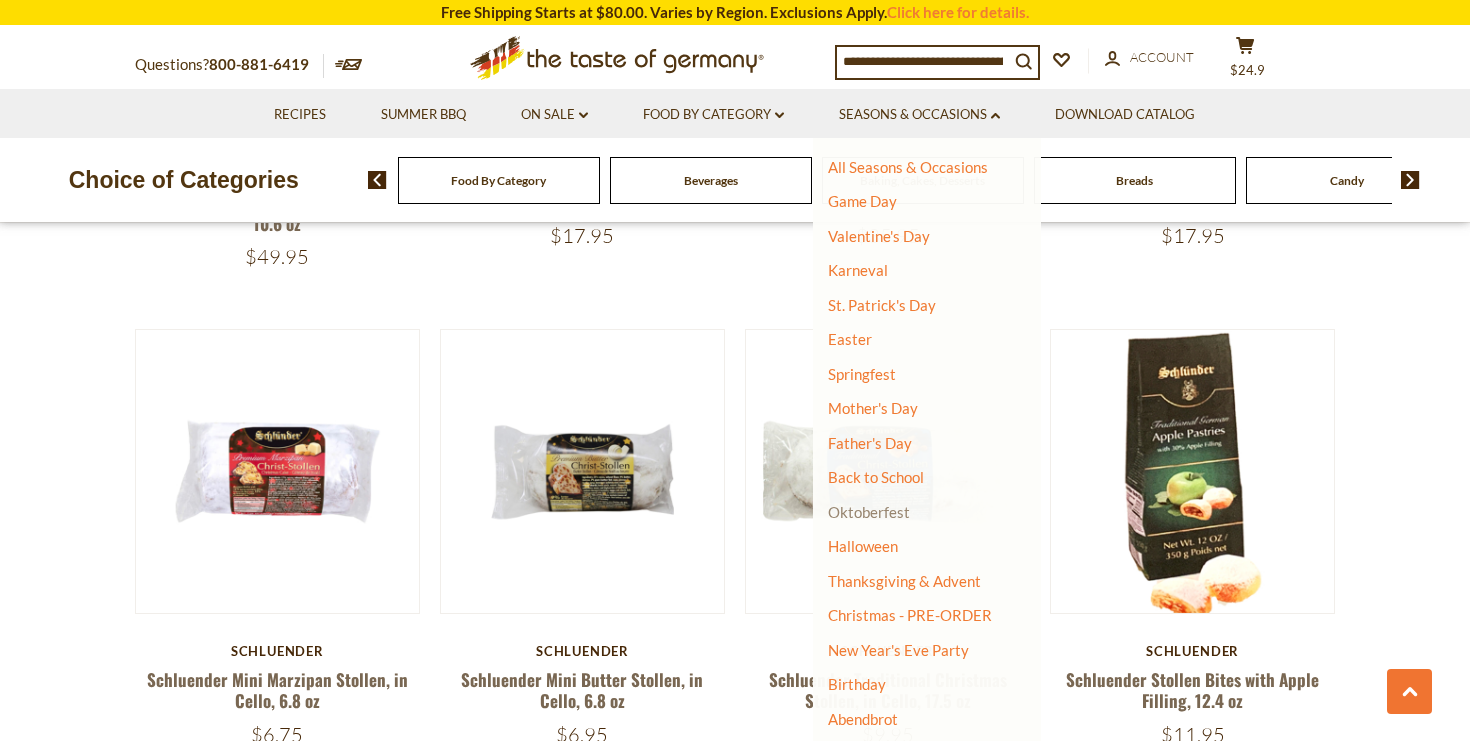 click on "Oktoberfest" at bounding box center (869, 512) 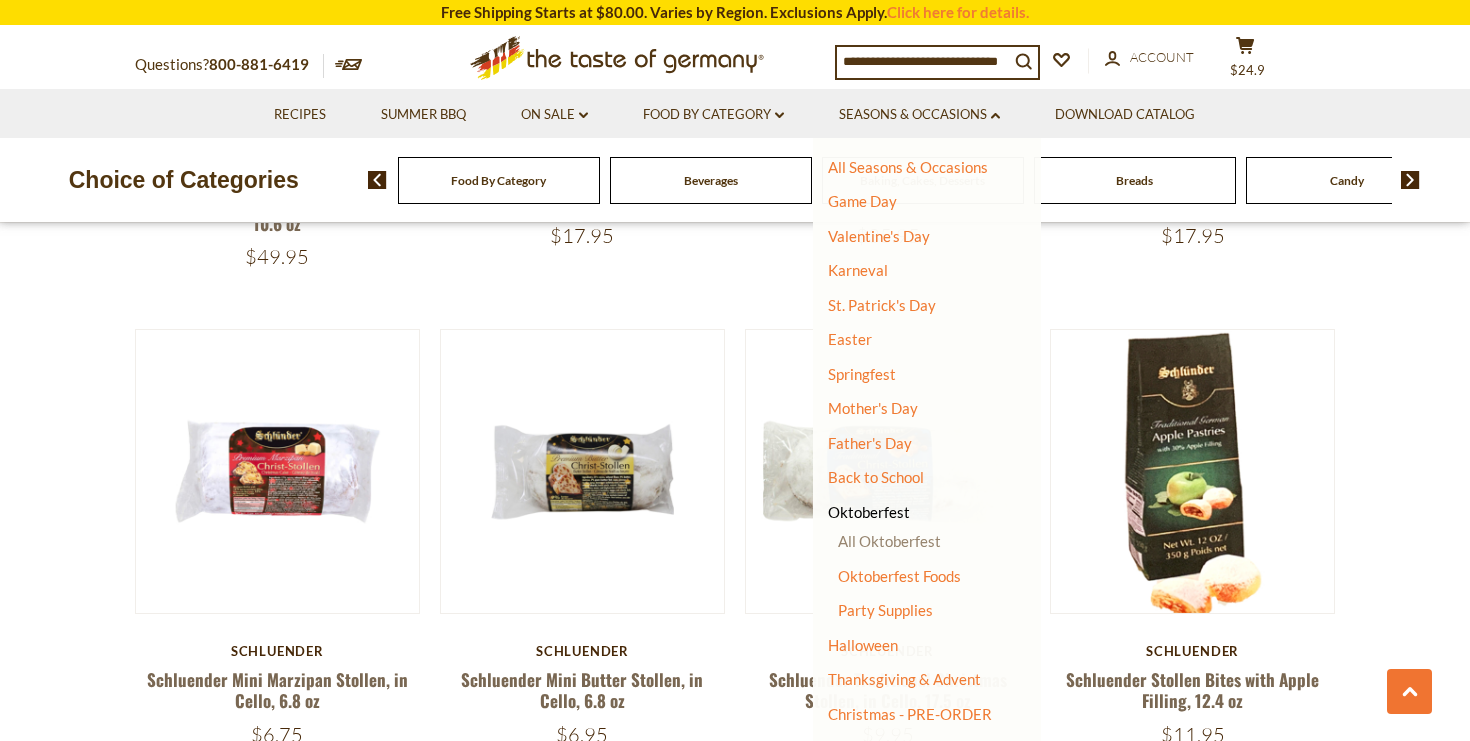 click on "All Oktoberfest" at bounding box center (889, 541) 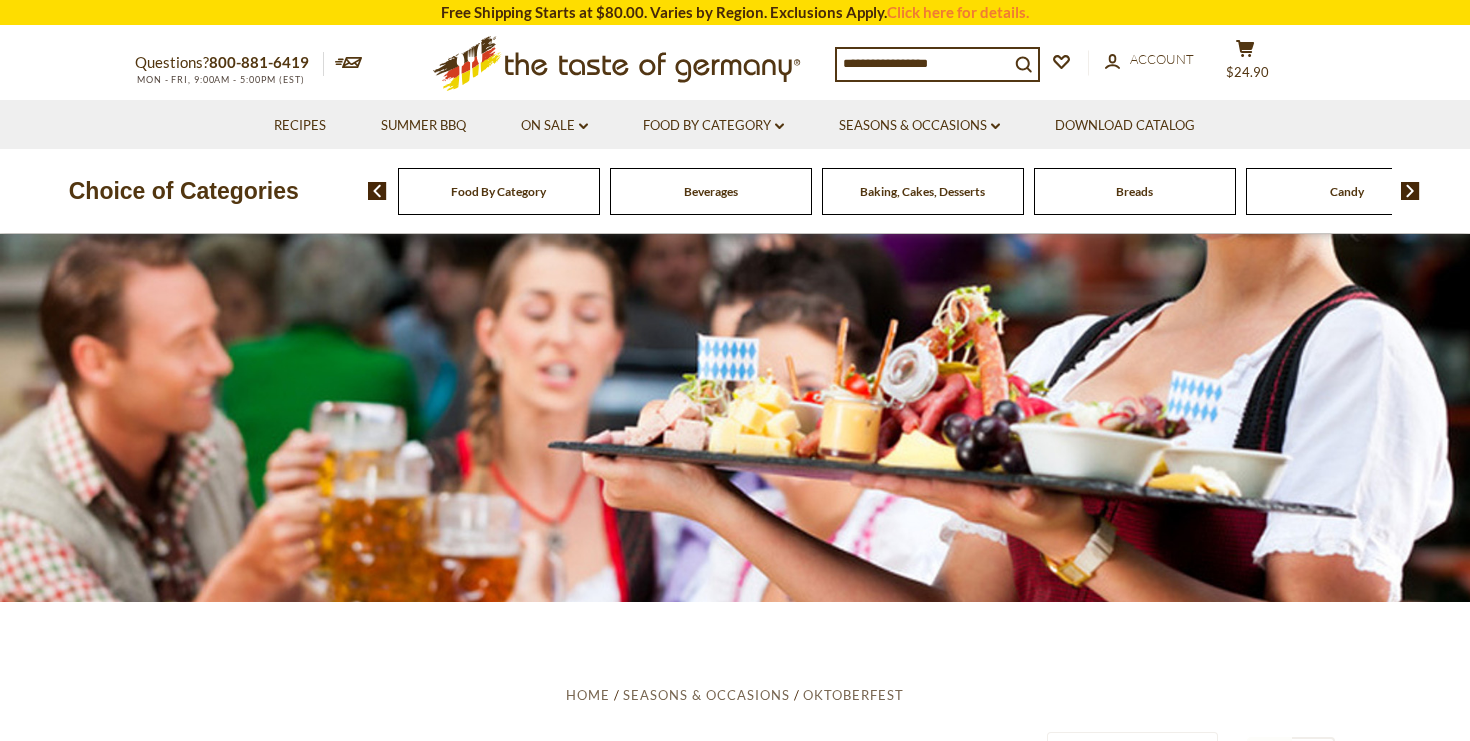 scroll, scrollTop: 0, scrollLeft: 0, axis: both 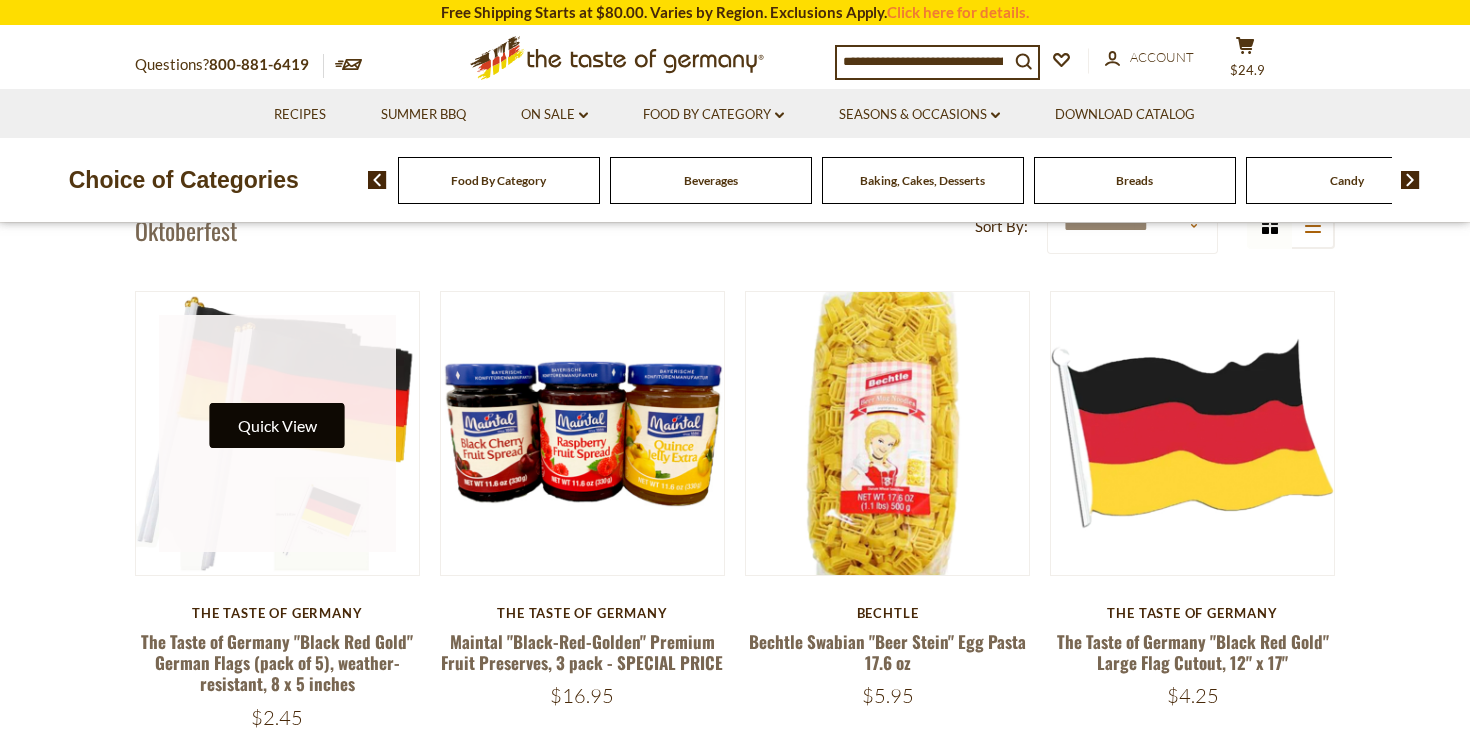 click on "Quick View" at bounding box center [277, 425] 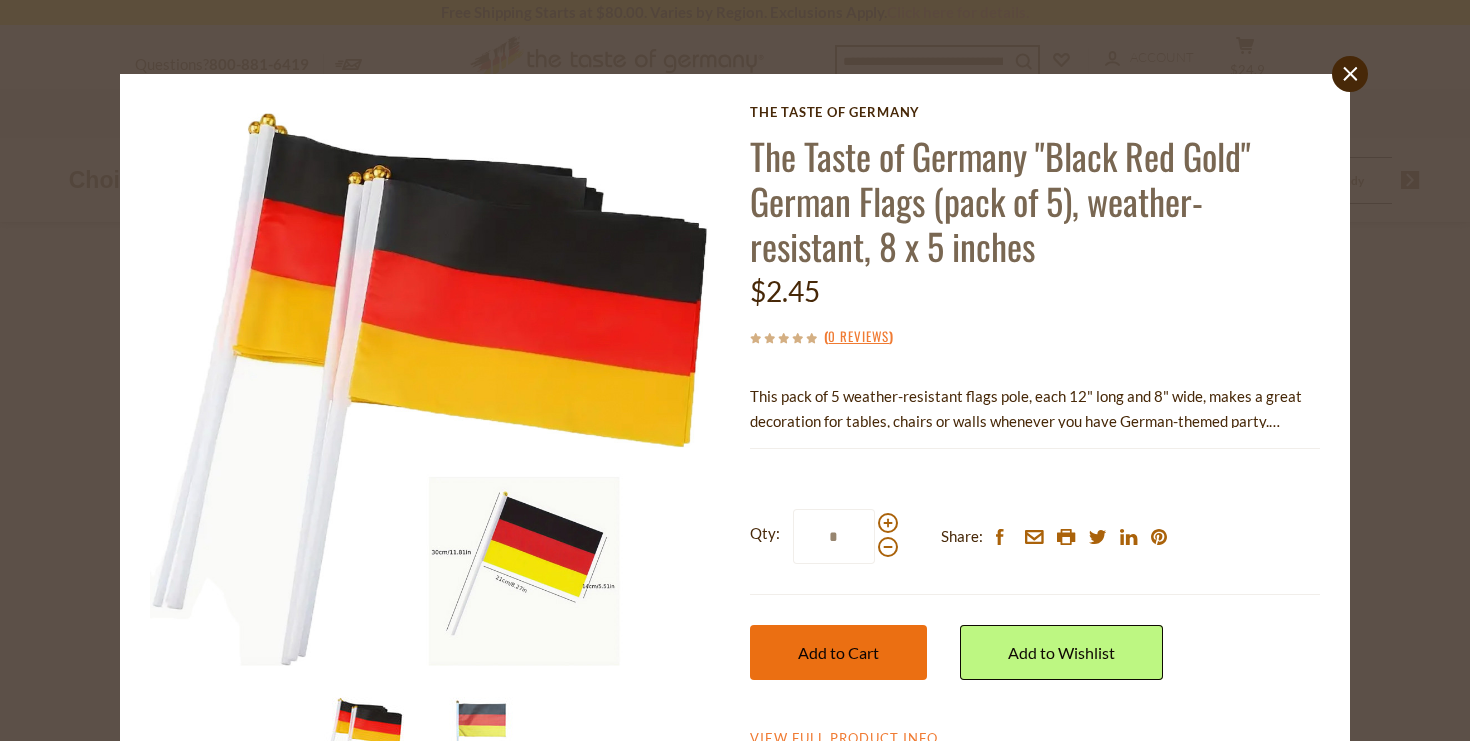 click on "Add to Cart" at bounding box center [838, 652] 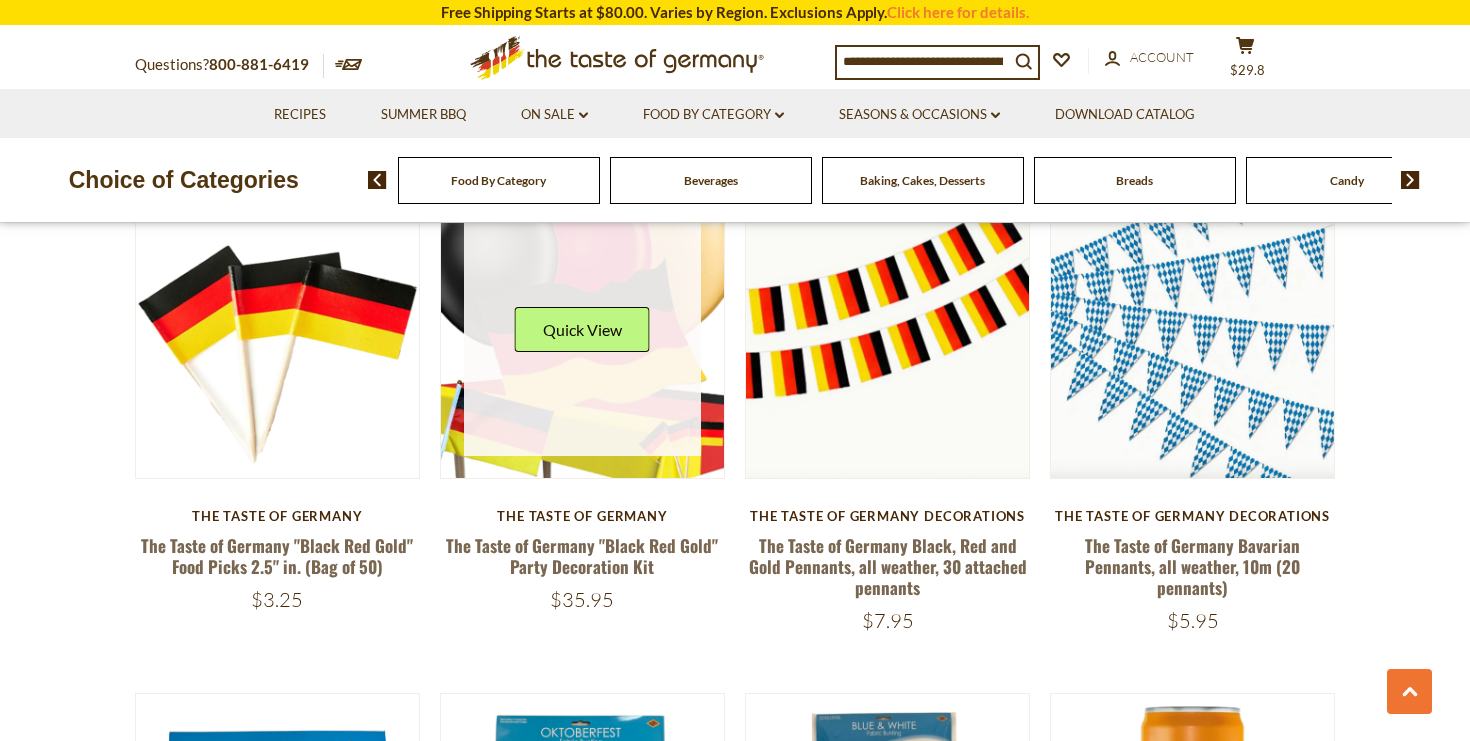 scroll, scrollTop: 1127, scrollLeft: 0, axis: vertical 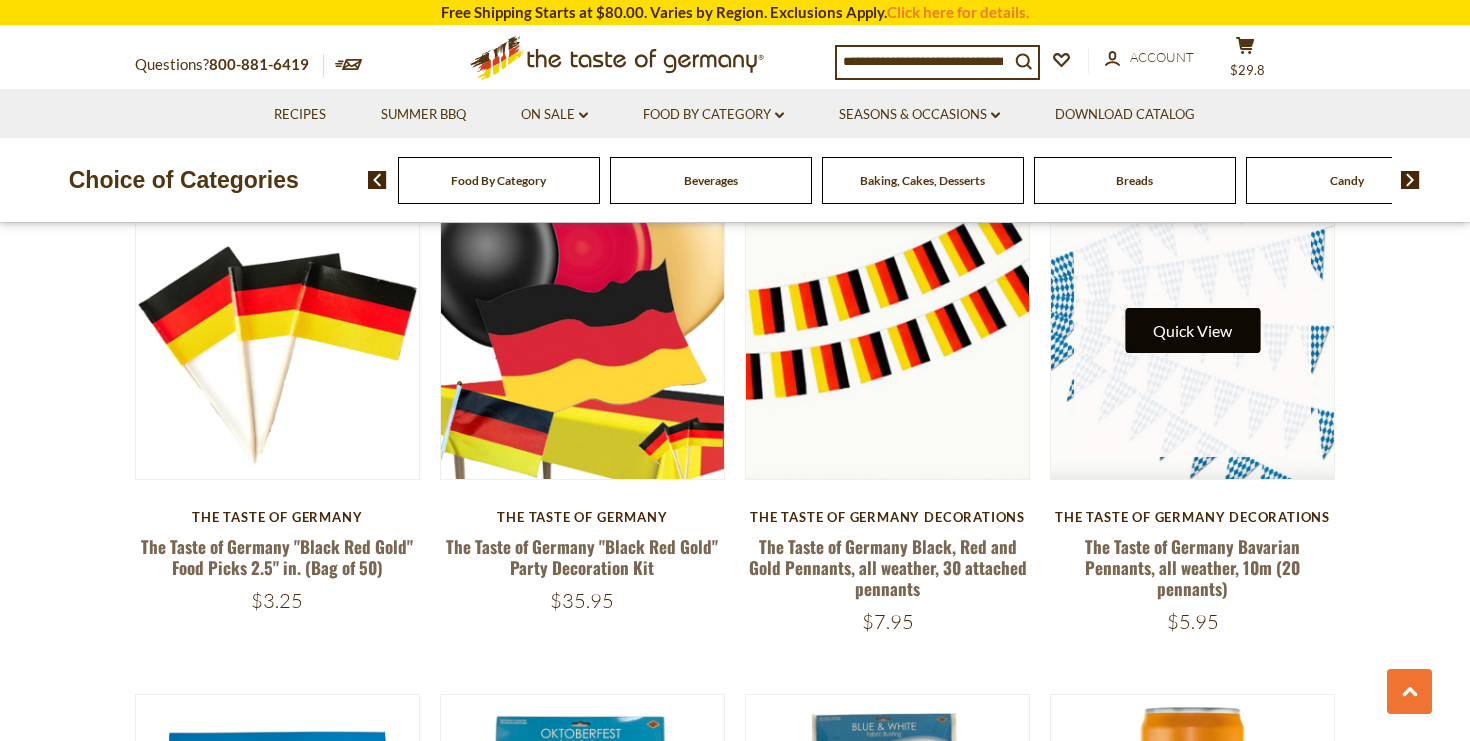 click on "Quick View" at bounding box center (1192, 330) 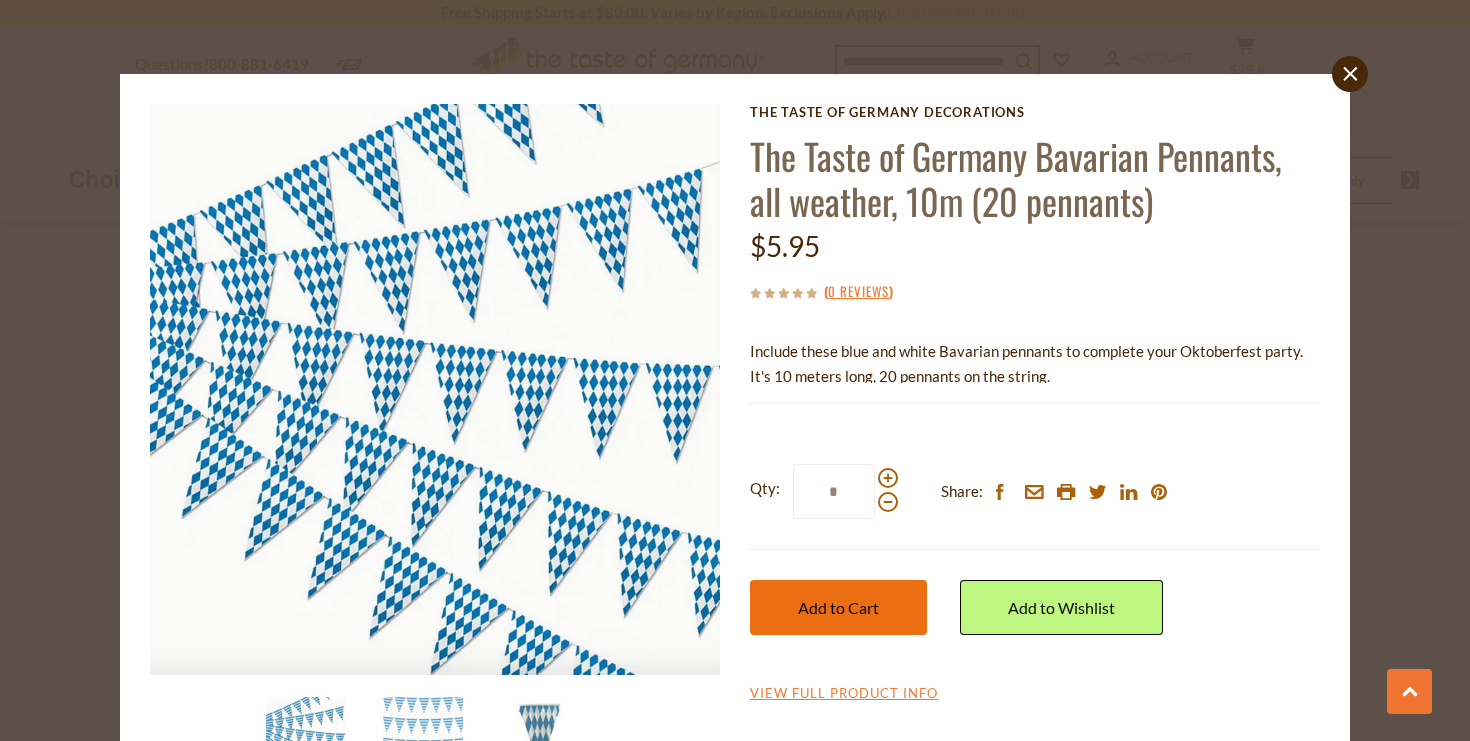 click on "Add to Cart" at bounding box center [838, 607] 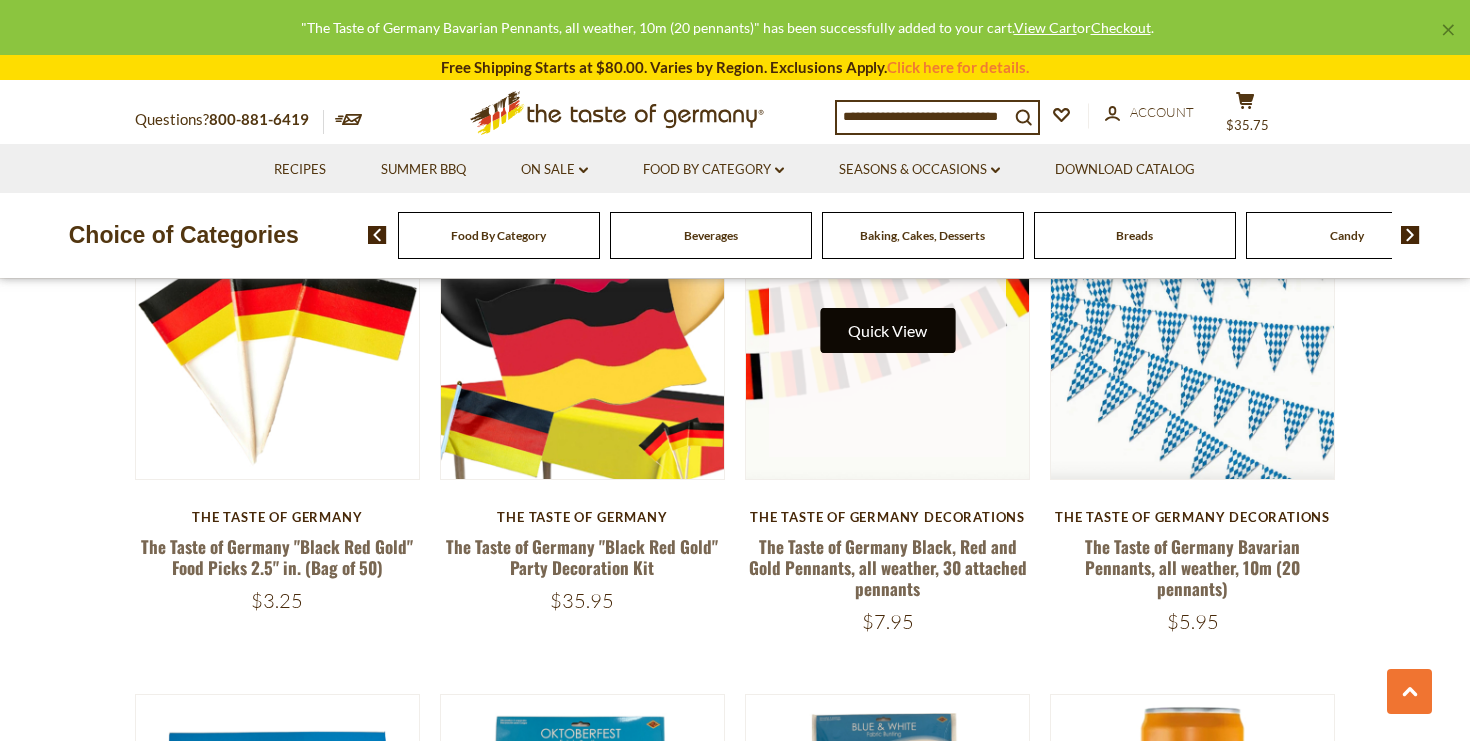 click on "Quick View" at bounding box center (887, 330) 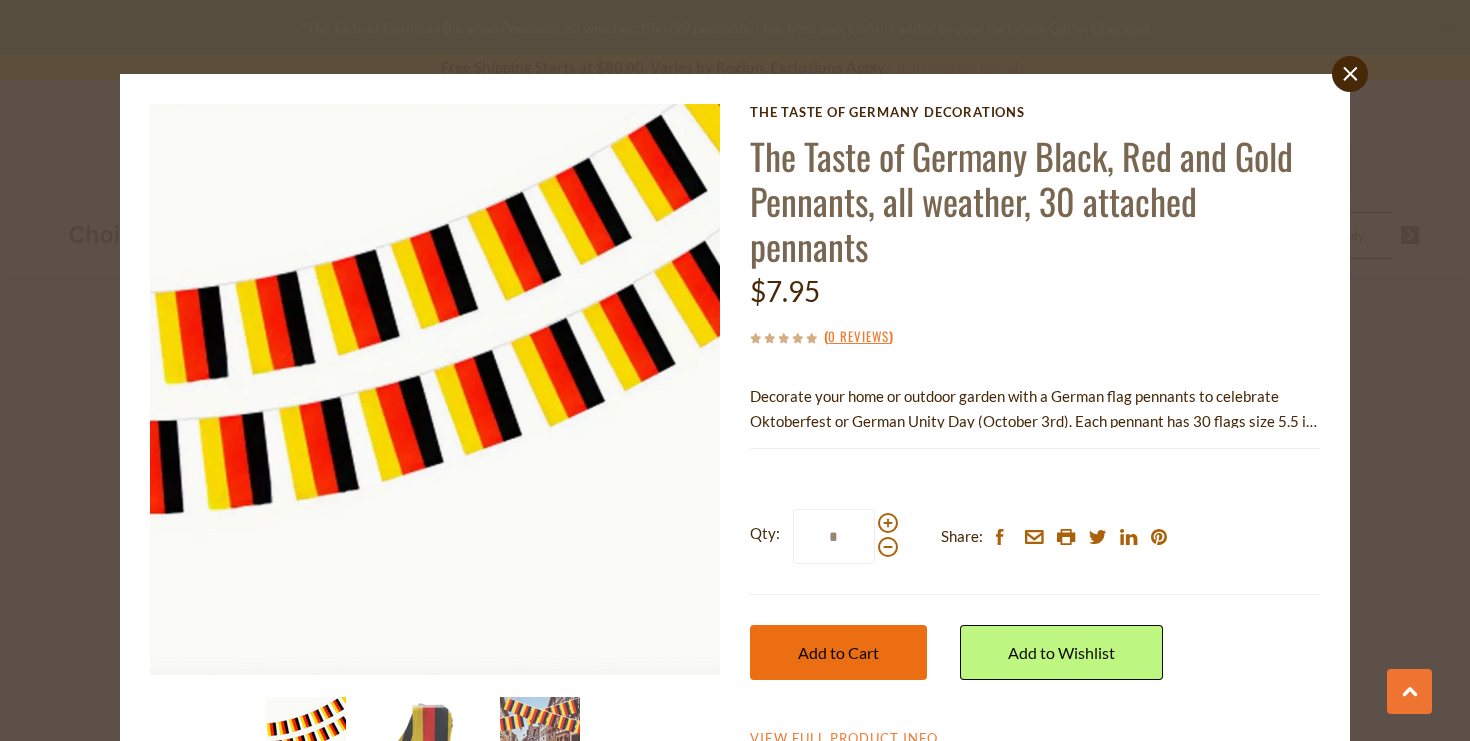 click on "Add to Cart" at bounding box center [838, 652] 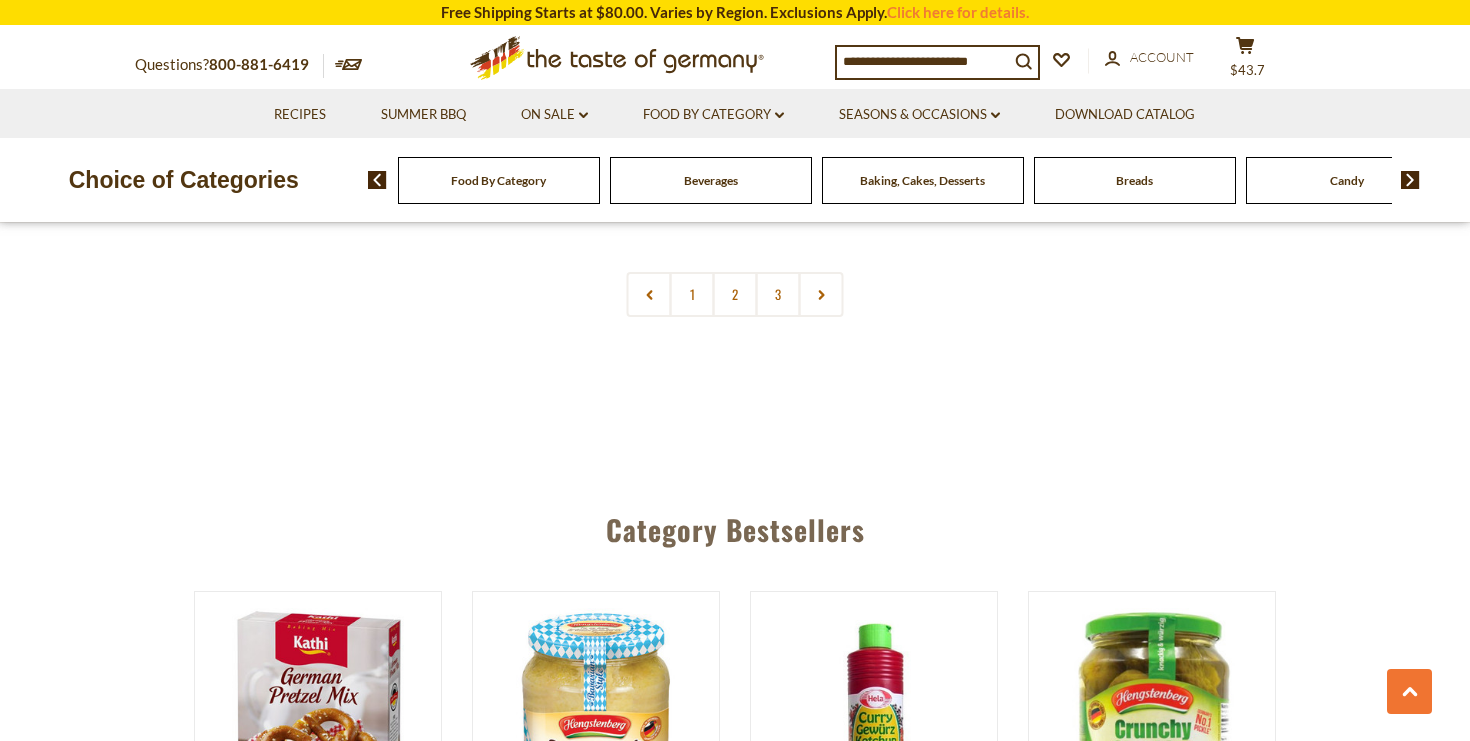scroll, scrollTop: 4840, scrollLeft: 0, axis: vertical 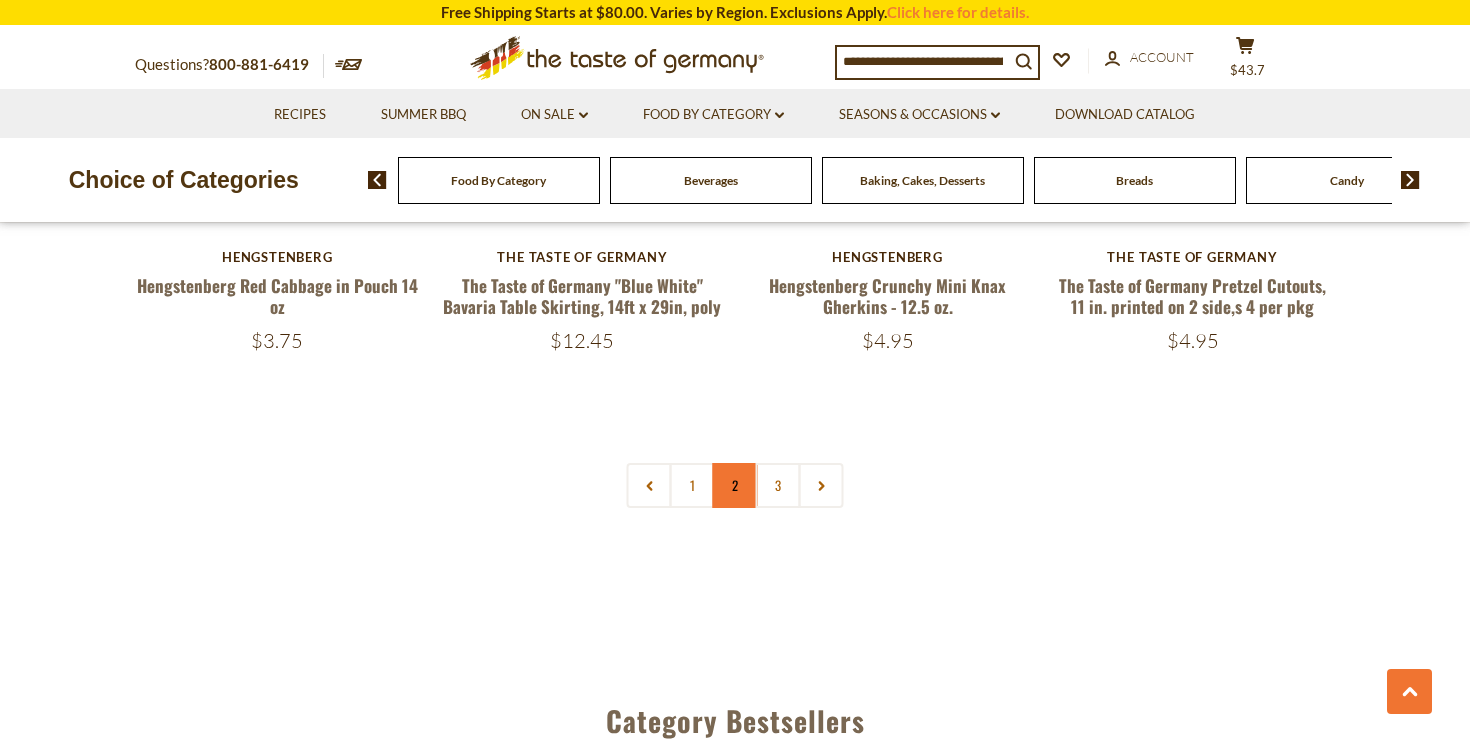 click on "2" at bounding box center [735, 485] 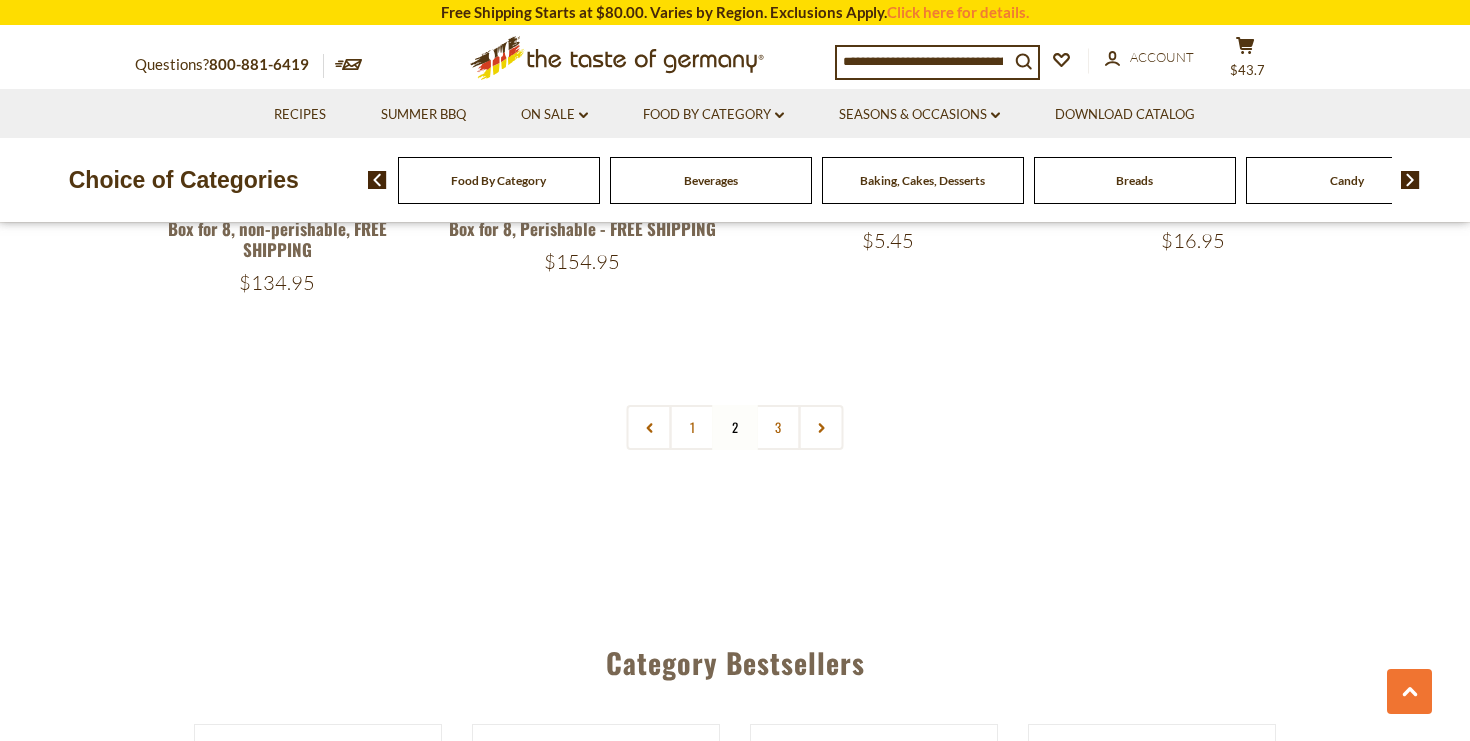 scroll, scrollTop: 4998, scrollLeft: 0, axis: vertical 